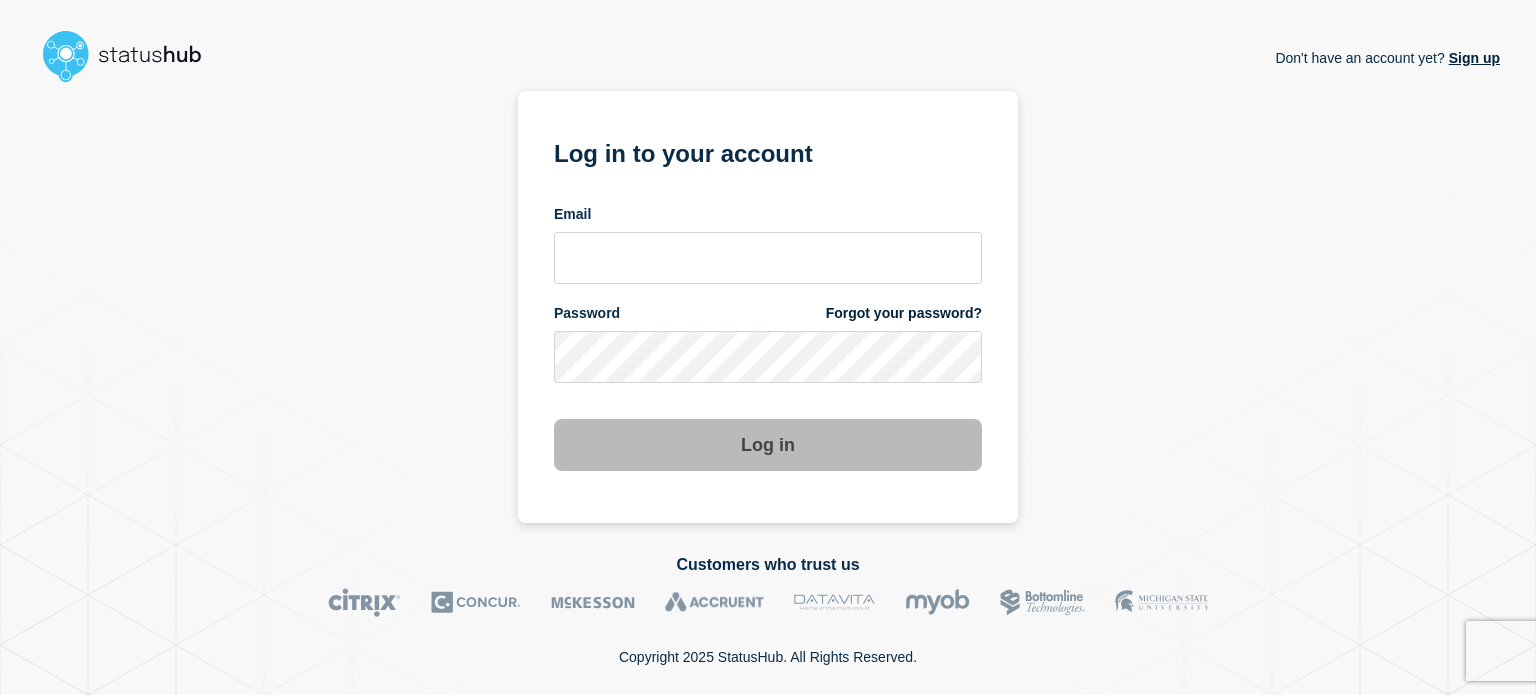 scroll, scrollTop: 0, scrollLeft: 0, axis: both 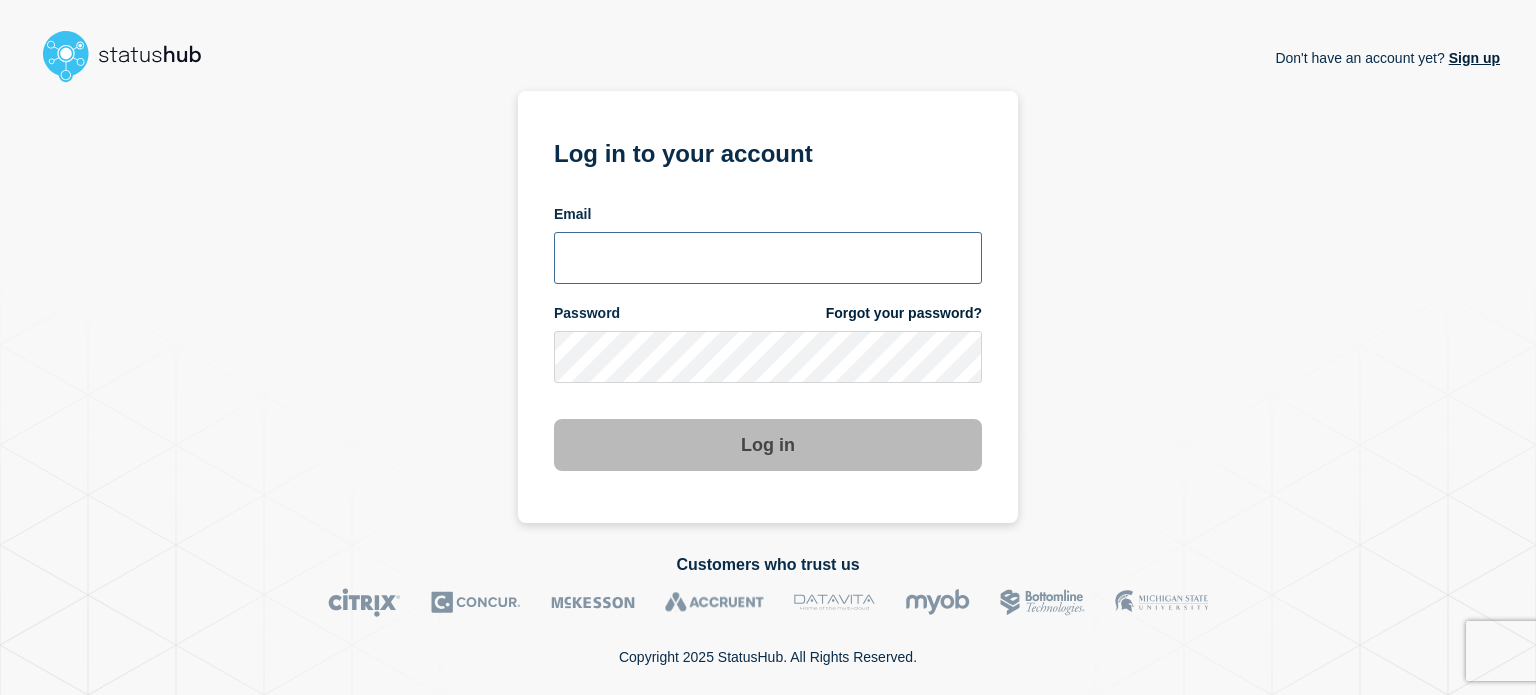 type on "[USERNAME]@example.com" 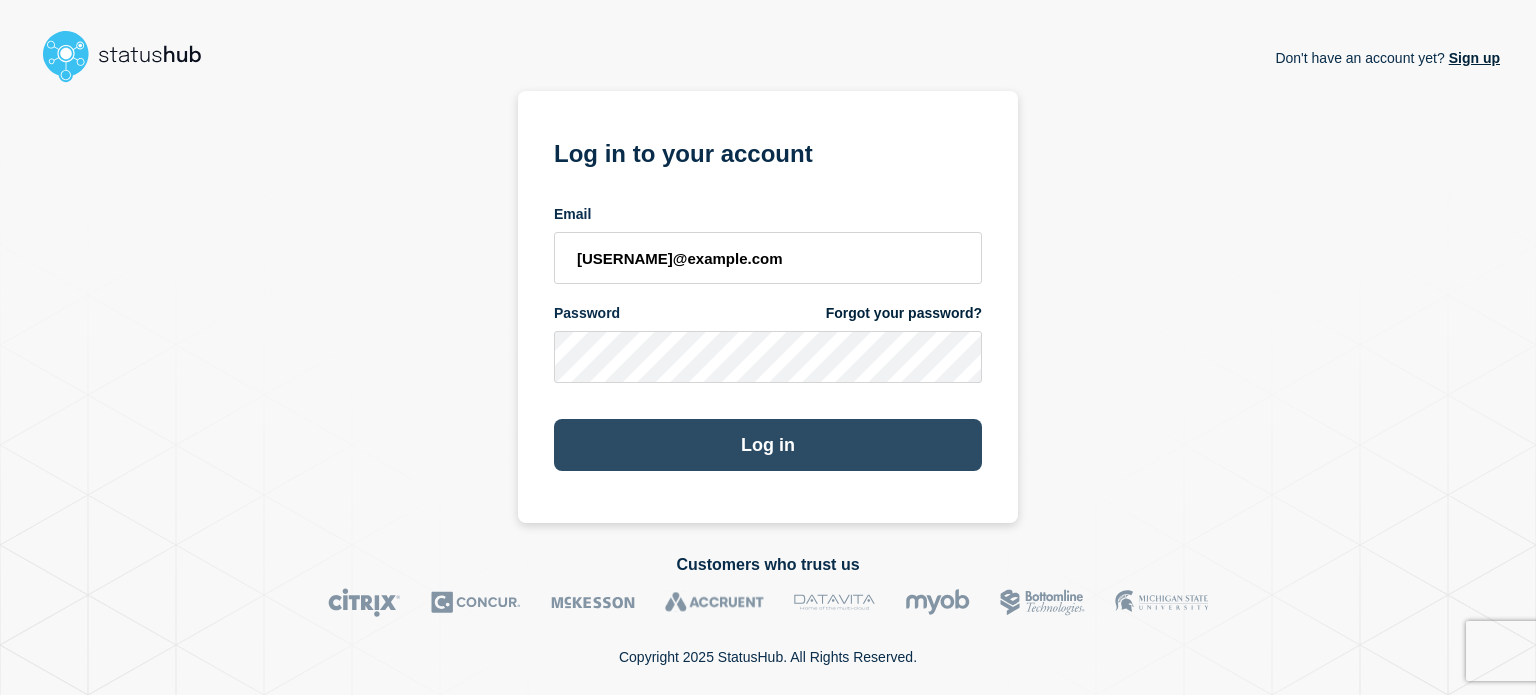 click on "Log in" at bounding box center (768, 445) 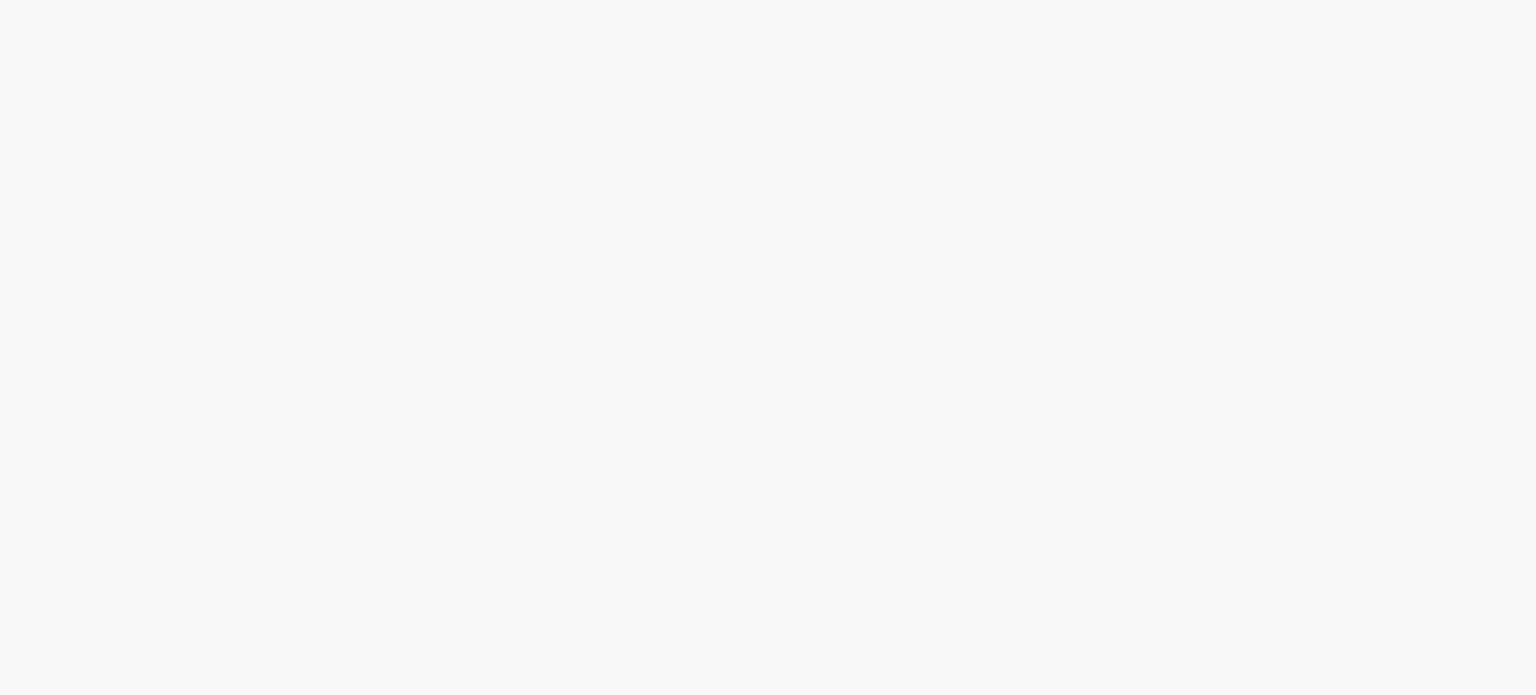 scroll, scrollTop: 0, scrollLeft: 0, axis: both 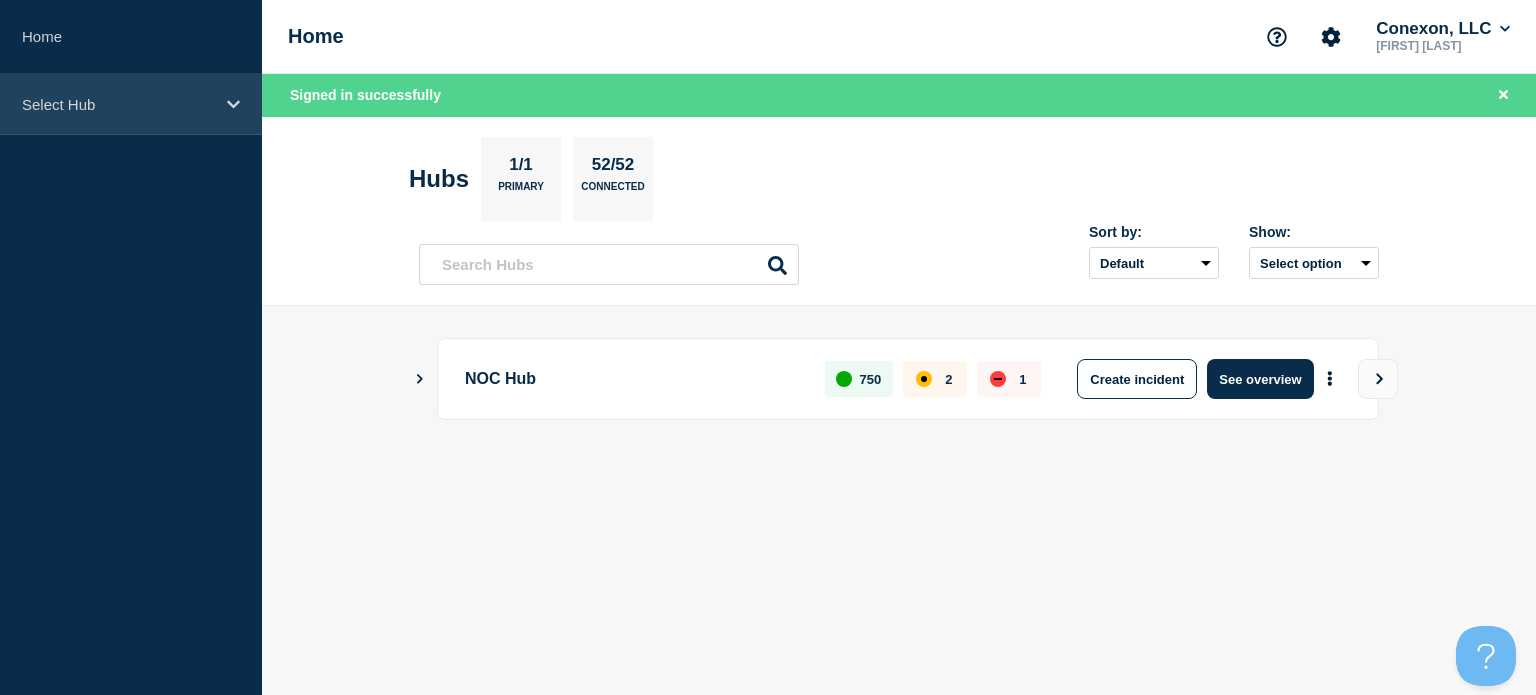 click on "Select Hub" at bounding box center (131, 104) 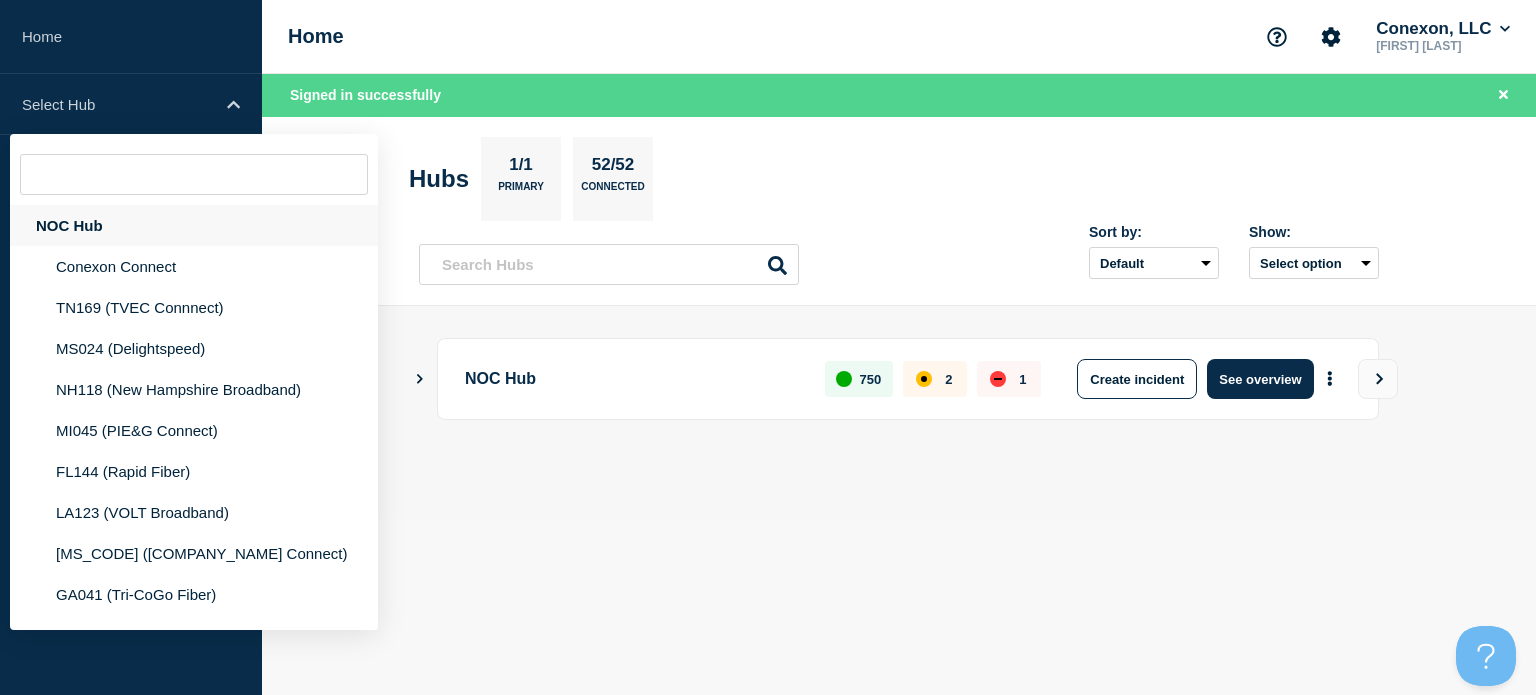 click on "NOC Hub" at bounding box center [194, 225] 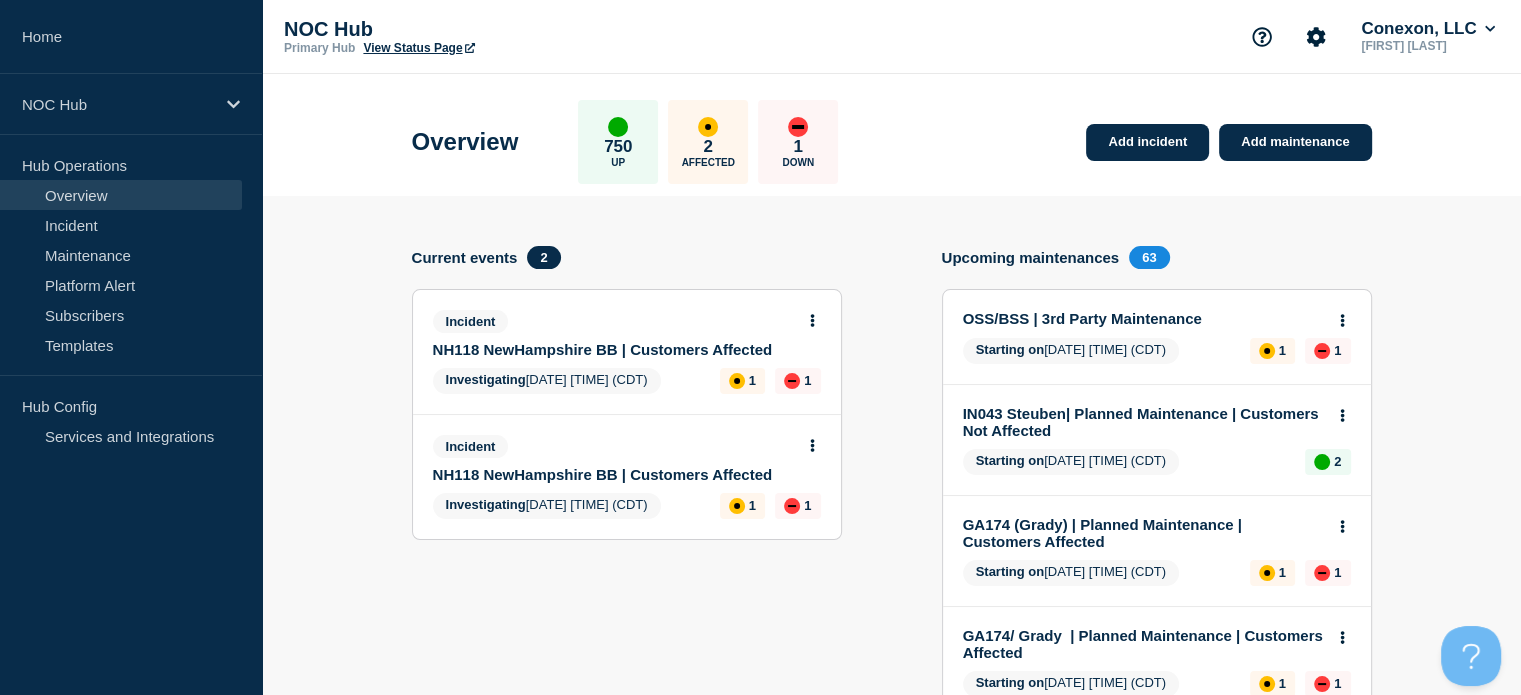click on "NH118 NewHampshire BB | Customers Affected" at bounding box center [613, 474] 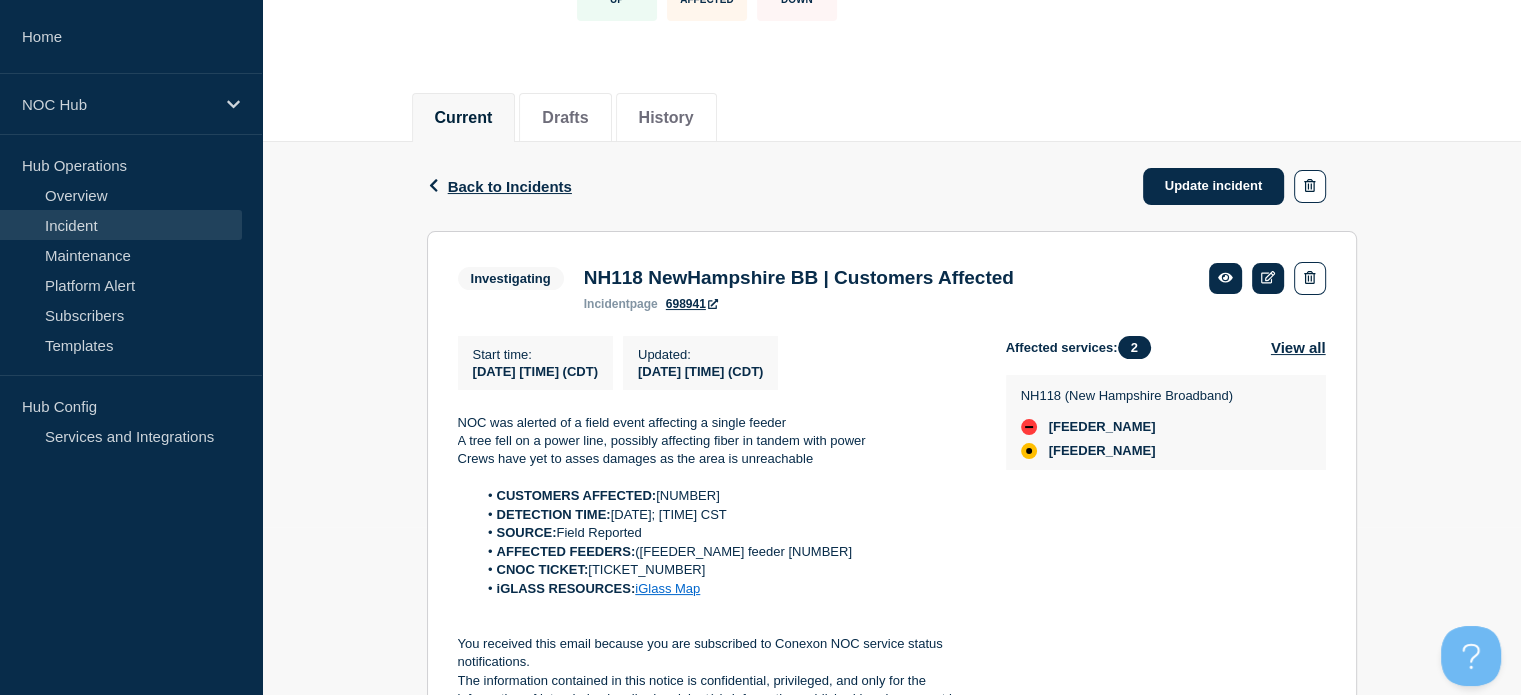 scroll, scrollTop: 168, scrollLeft: 0, axis: vertical 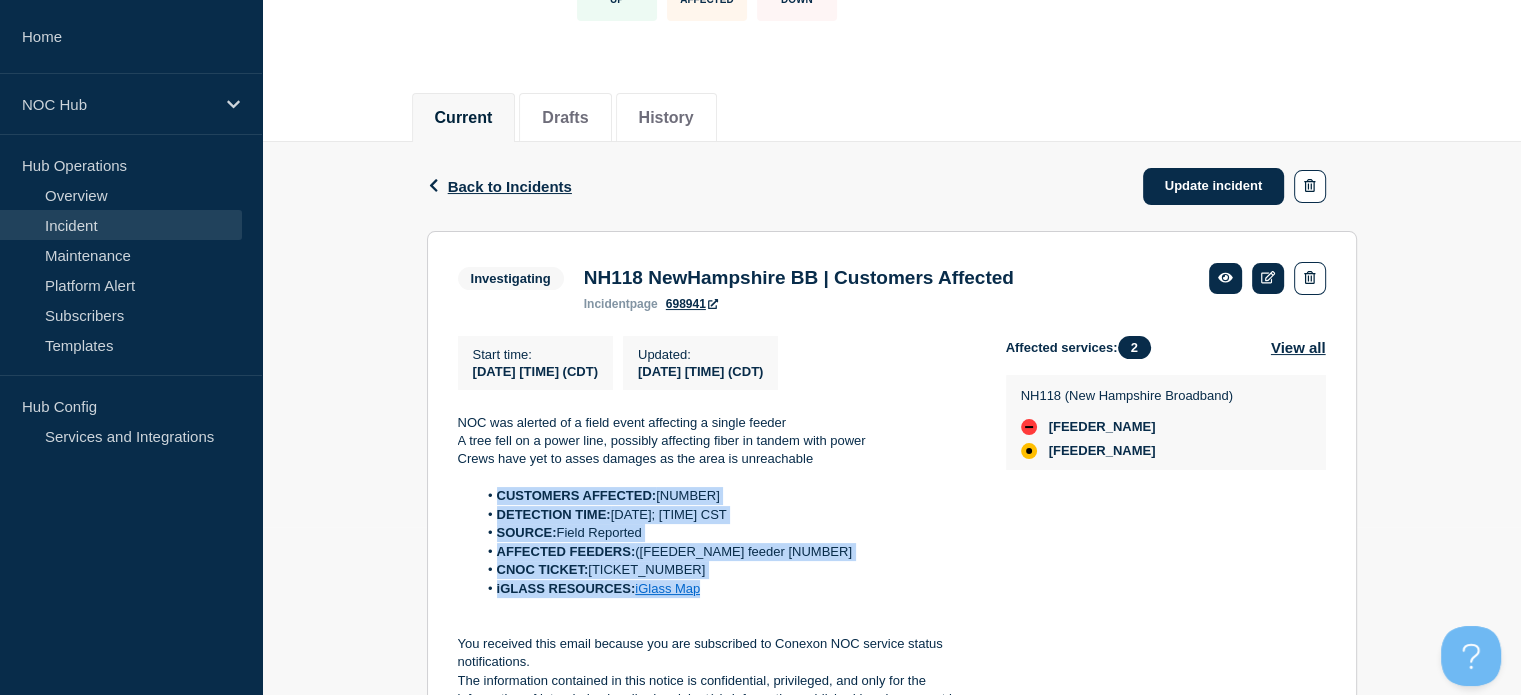 drag, startPoint x: 738, startPoint y: 598, endPoint x: 476, endPoint y: 499, distance: 280.08035 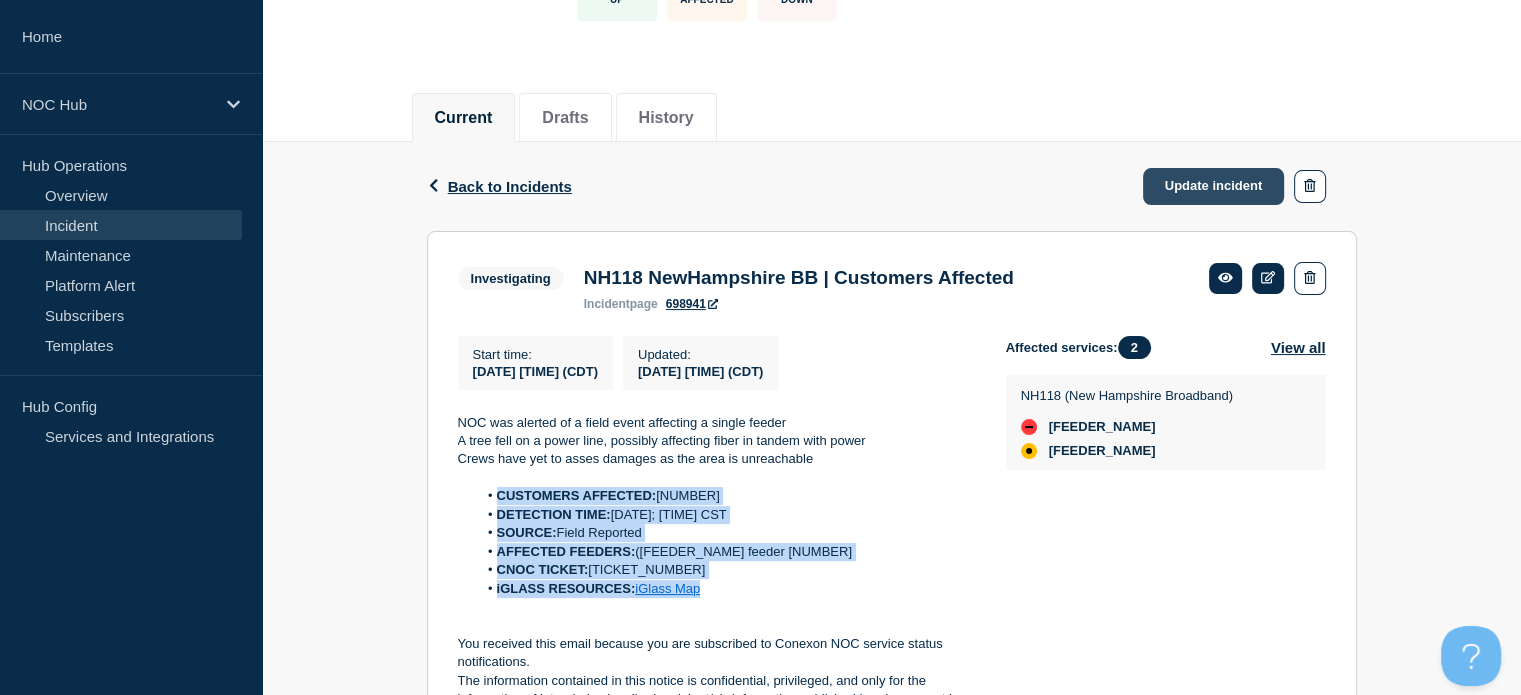 click on "Update incident" 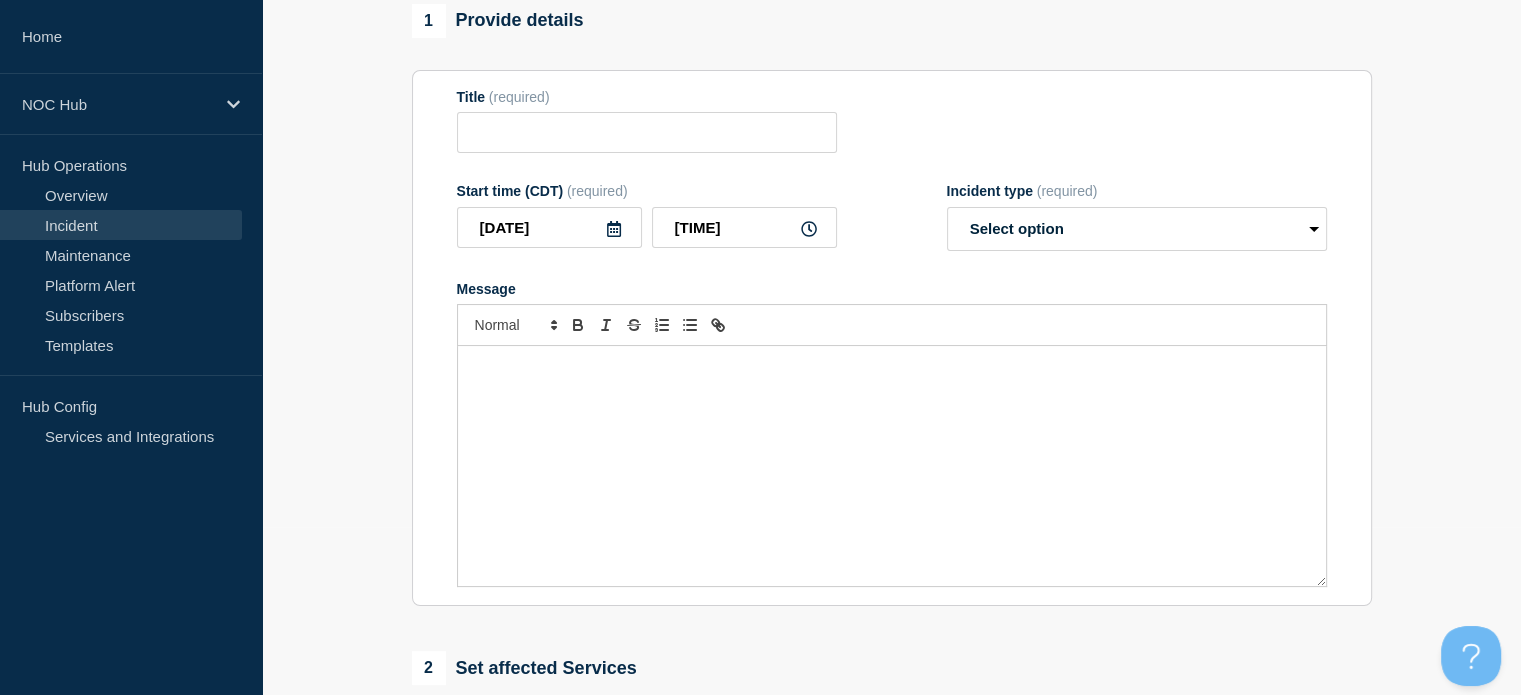 type on "NH118 NewHampshire BB | Customers Affected" 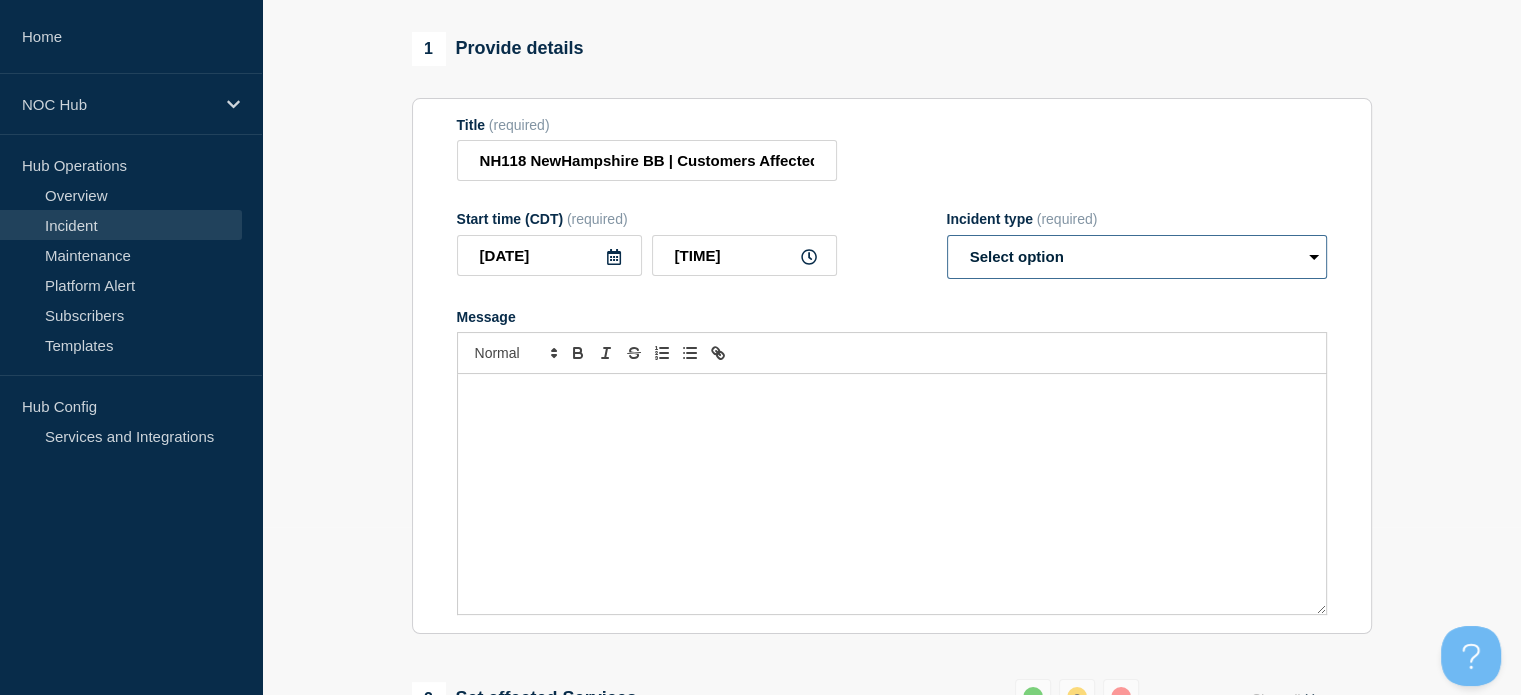 click on "Select option Investigating Identified Monitoring Resolved" at bounding box center (1137, 257) 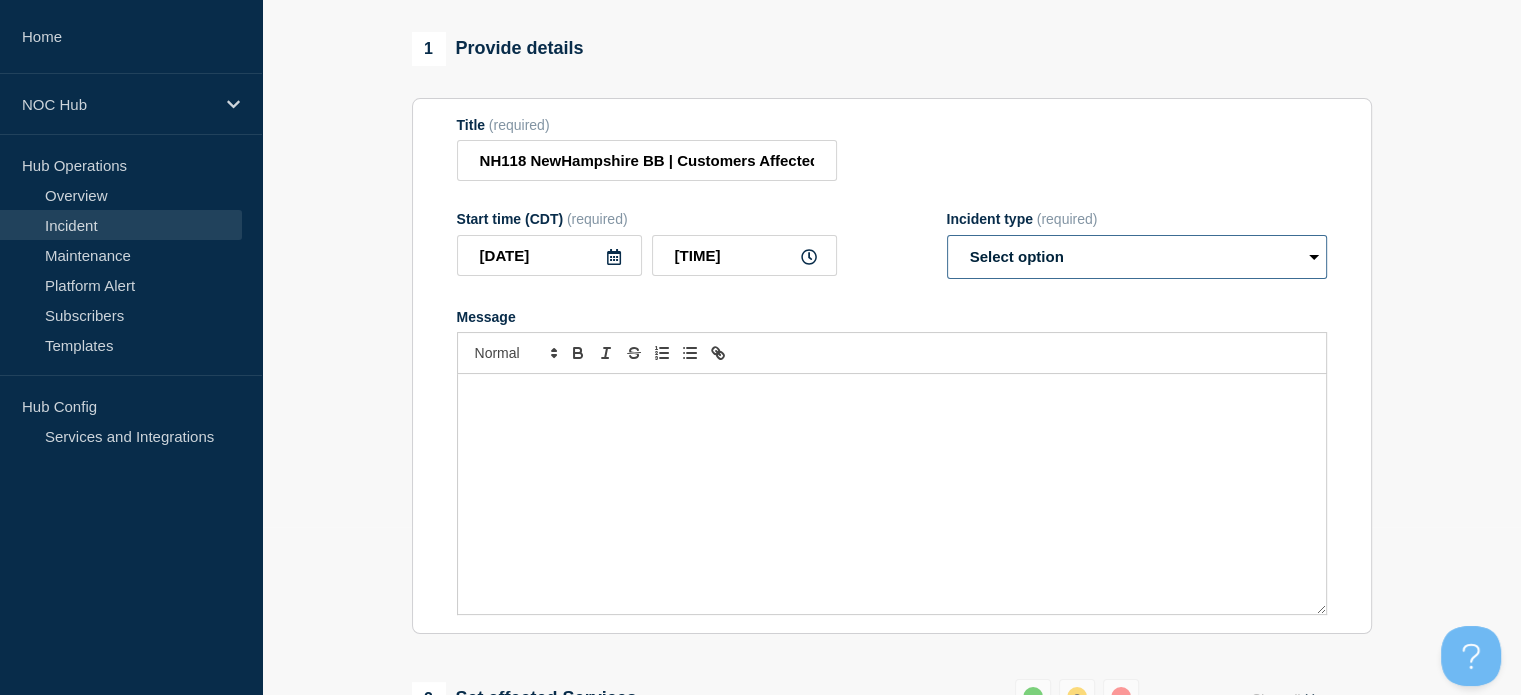 select on "investigating" 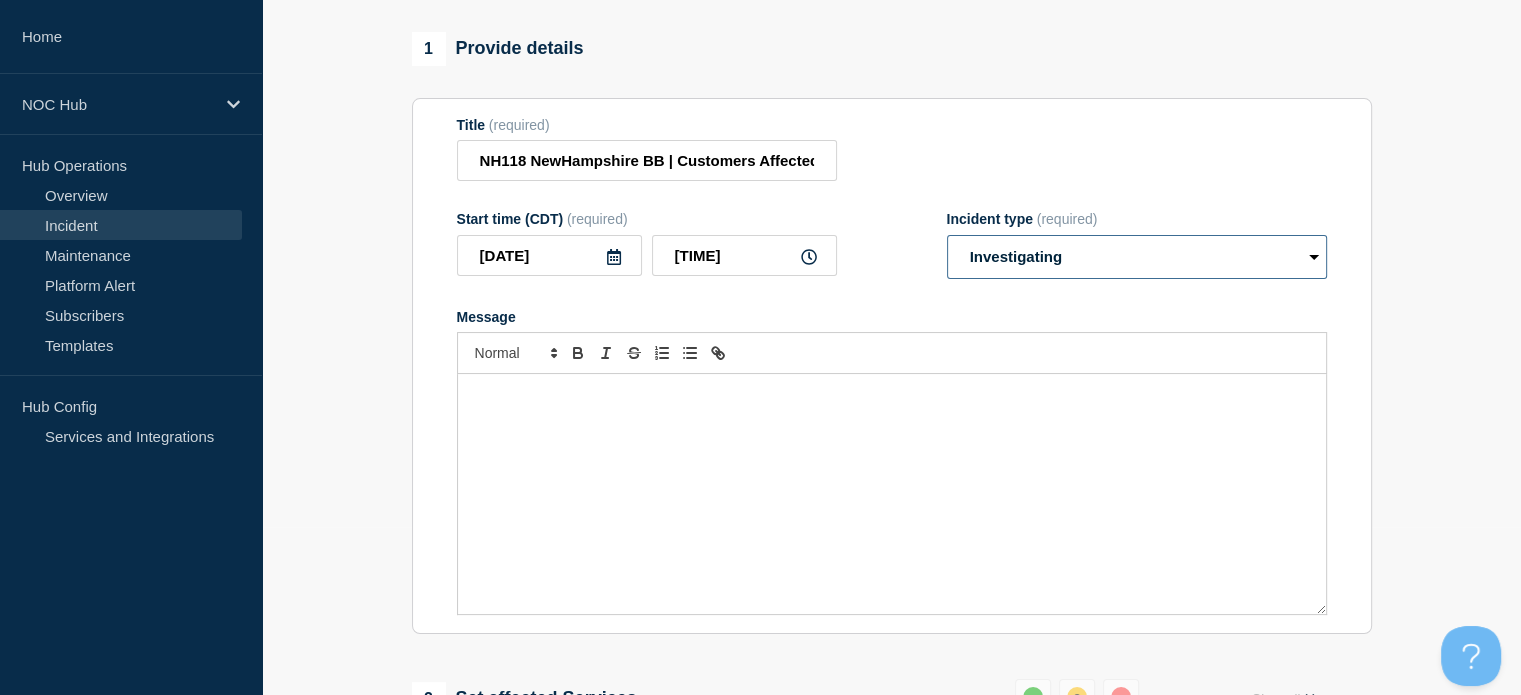 click on "Select option Investigating Identified Monitoring Resolved" at bounding box center (1137, 257) 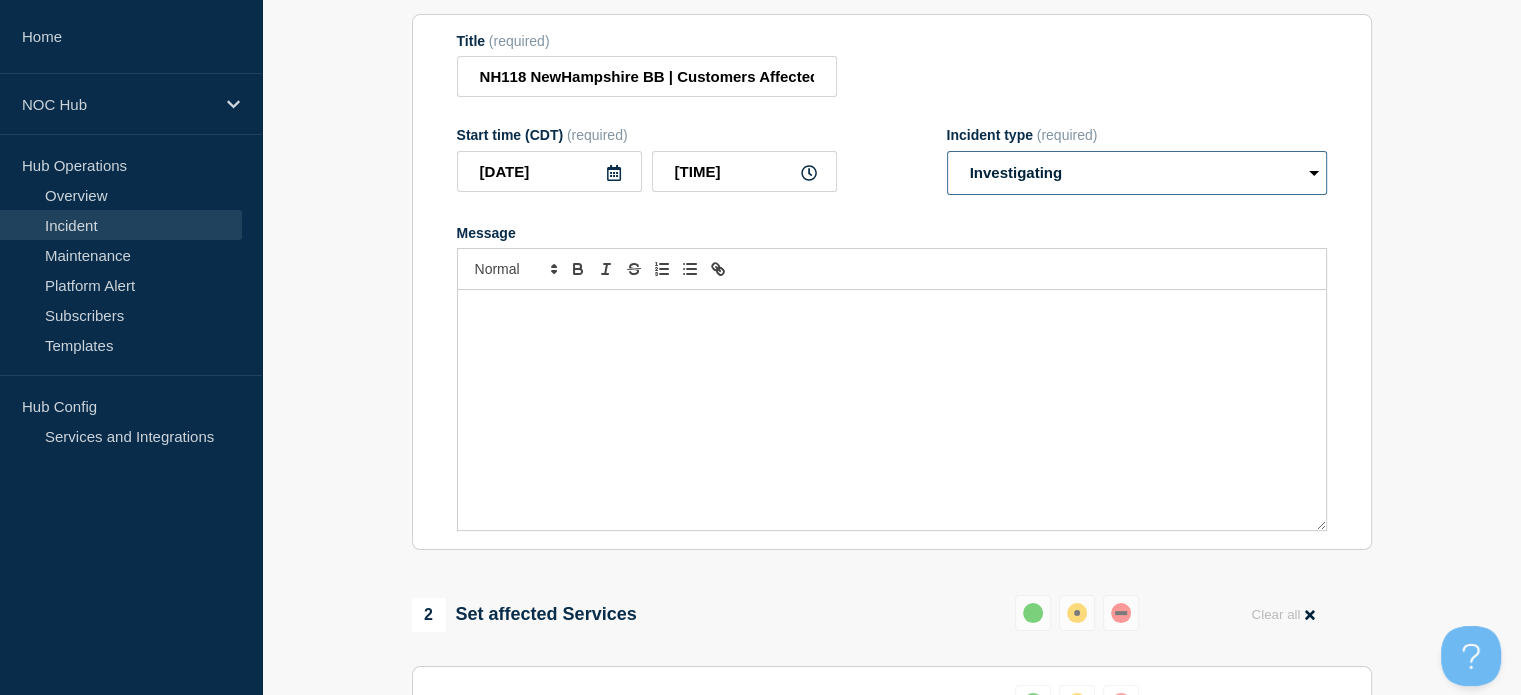 scroll, scrollTop: 0, scrollLeft: 0, axis: both 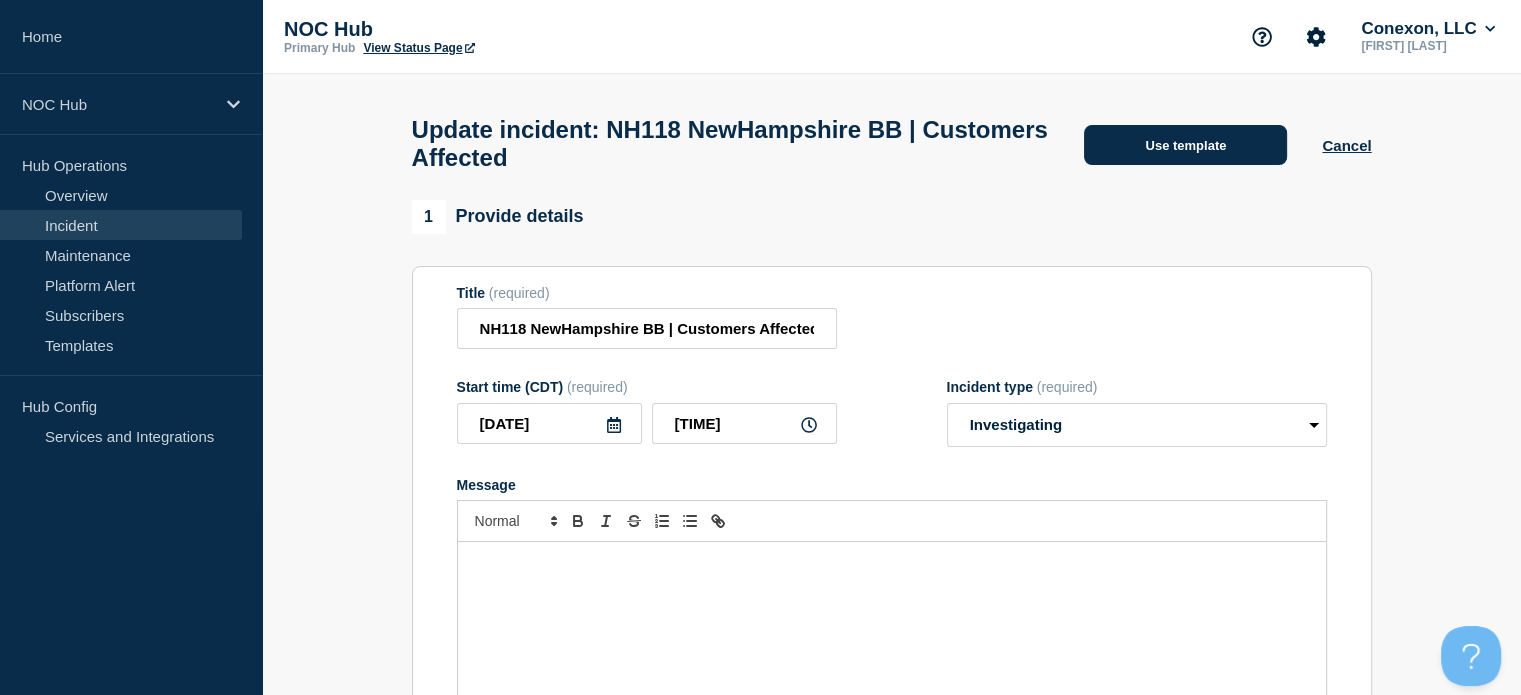 click on "Use template" at bounding box center (1185, 145) 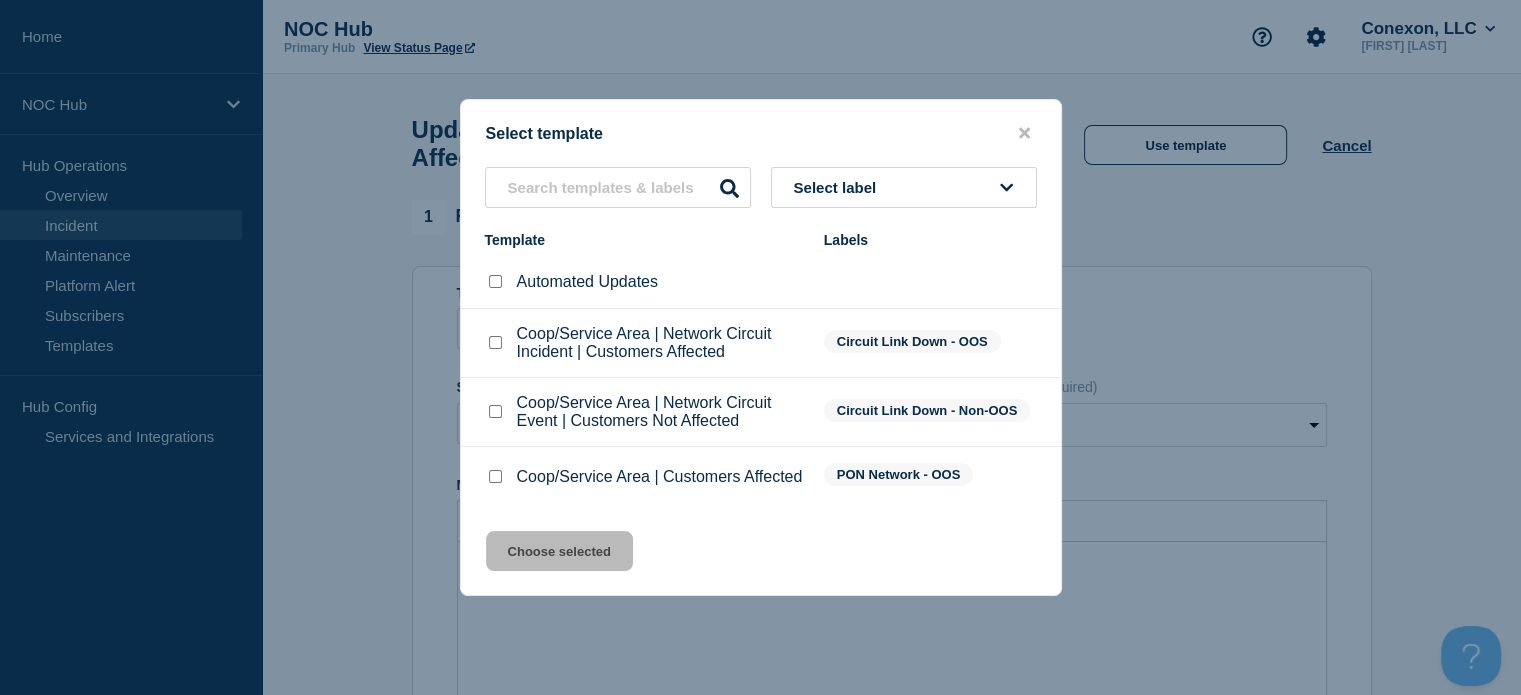 click at bounding box center (495, 476) 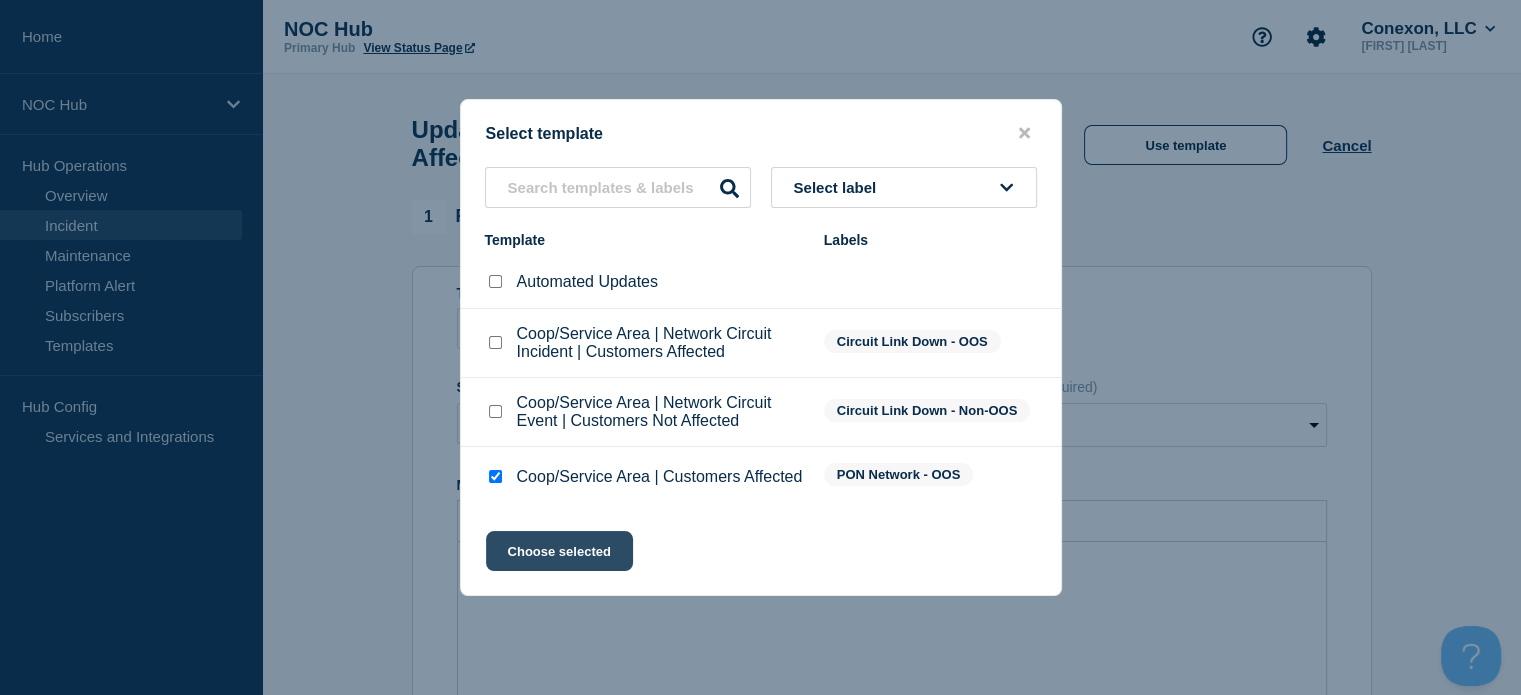 click on "Choose selected" 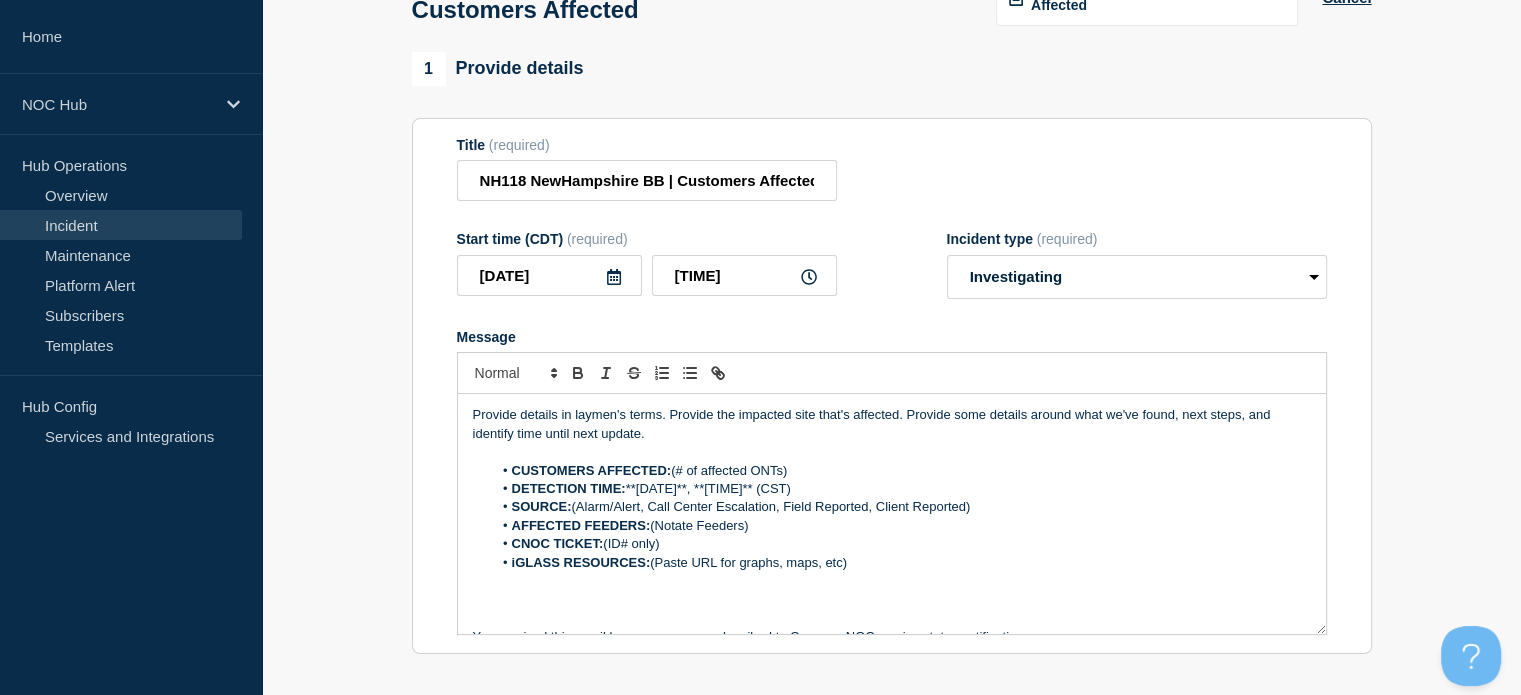scroll, scrollTop: 160, scrollLeft: 0, axis: vertical 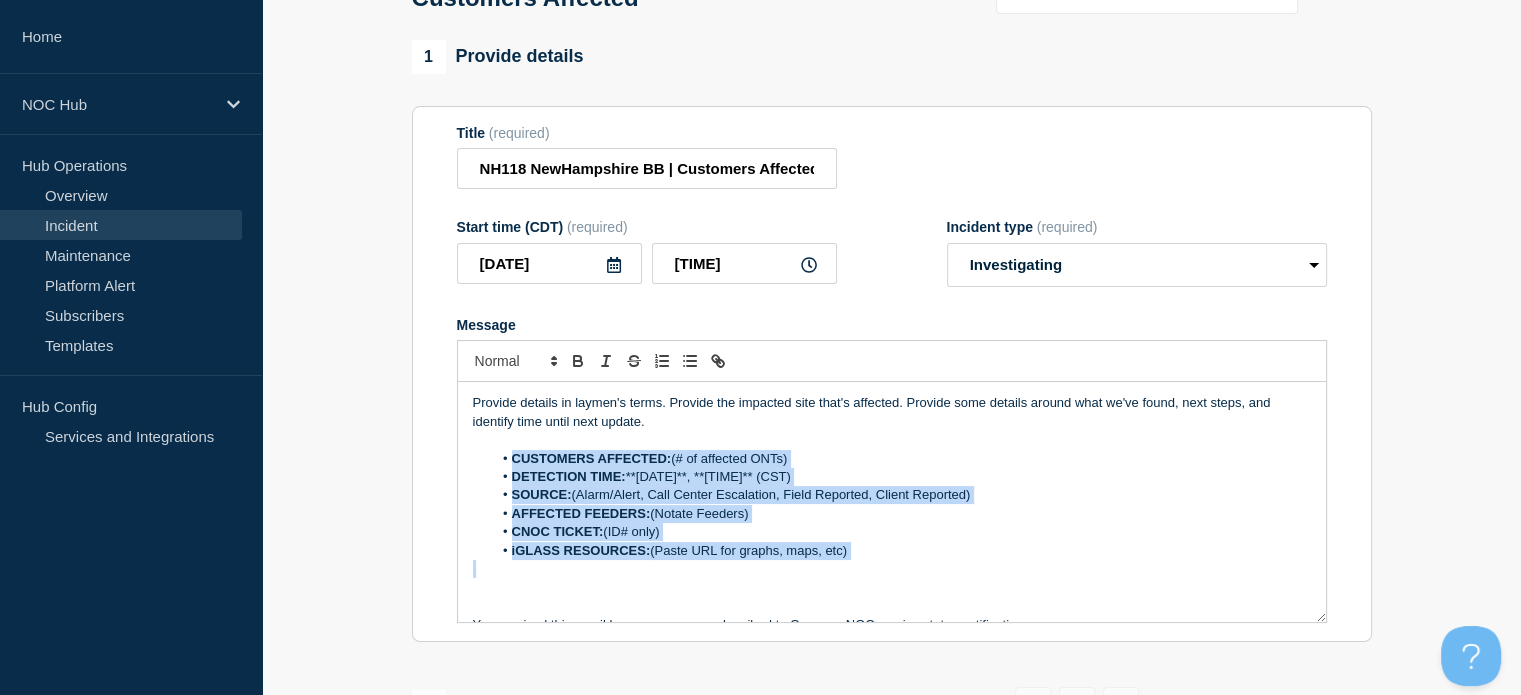drag, startPoint x: 868, startPoint y: 575, endPoint x: 478, endPoint y: 469, distance: 404.1485 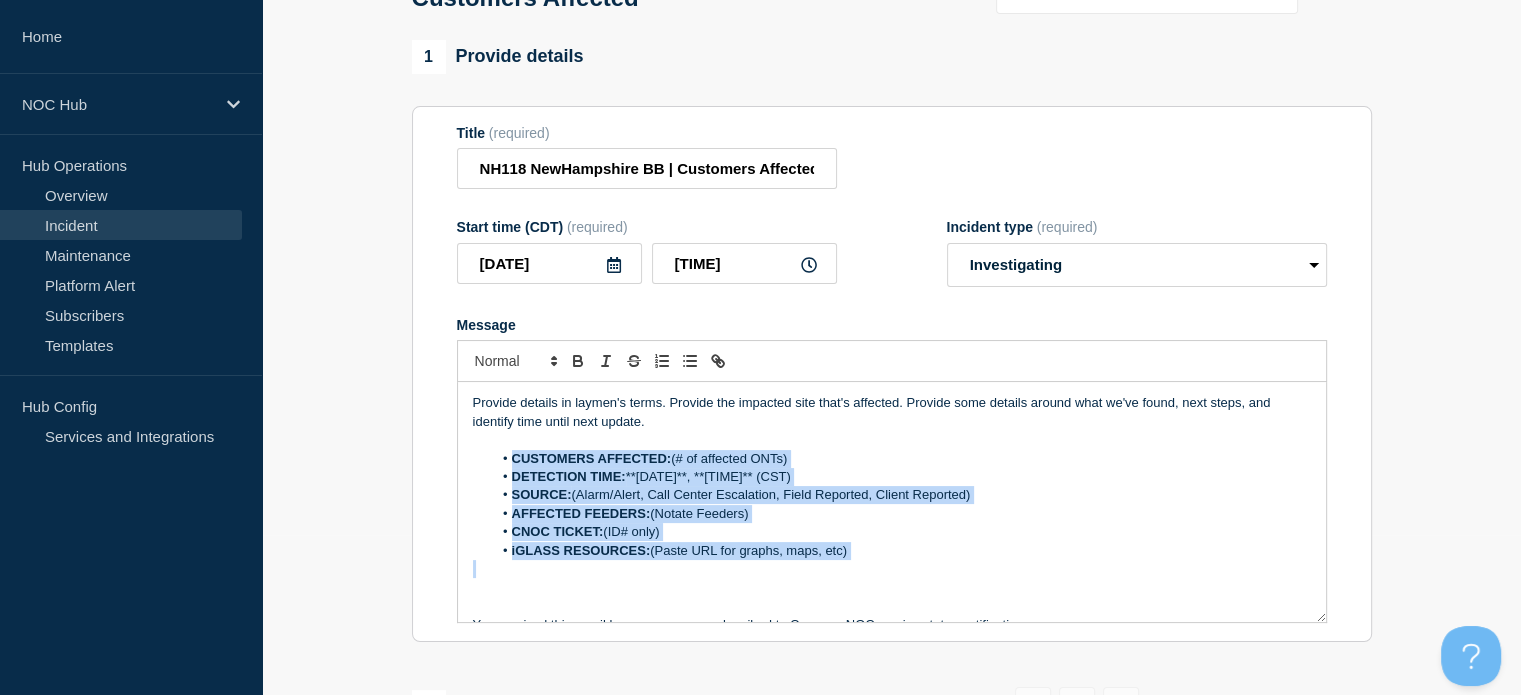 click on "Provide details in laymen's terms. Provide the impacted site that's affected. Provide some details around what we've found, next steps, and identify time until next update. CUSTOMERS AFFECTED:  (# of affected ONTs)  DETECTION TIME:  [DATE], [TIME] (CST)   SOURCE:  (Alarm/Alert, Call Center Escalation, Field Reported, Client Reported)   AFFECTED FEEDERS:  (Notate Feeders) CNOC TICKET:  (ID# only) iGLASS RESOURCES:  (Paste URL for graphs, maps, etc) You received this email because you are subscribed to Conexon NOC service status notifications. The information contained in this notice is confidential, privileged, and only for the information of intended subscribed recipient(s). Information published herein may not be used, republished or redistributed, without the prior written consent of Conexon LLC." at bounding box center (892, 502) 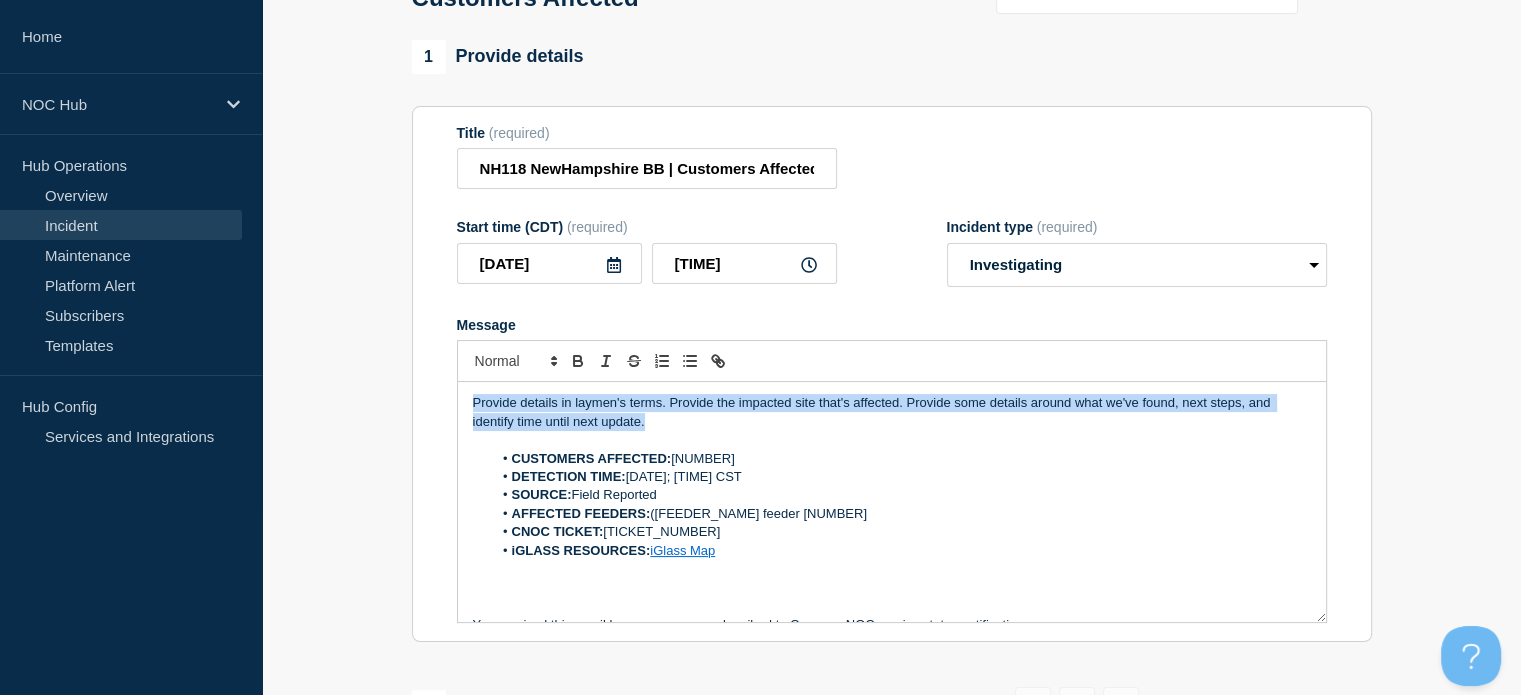 drag, startPoint x: 674, startPoint y: 438, endPoint x: 364, endPoint y: 372, distance: 316.94794 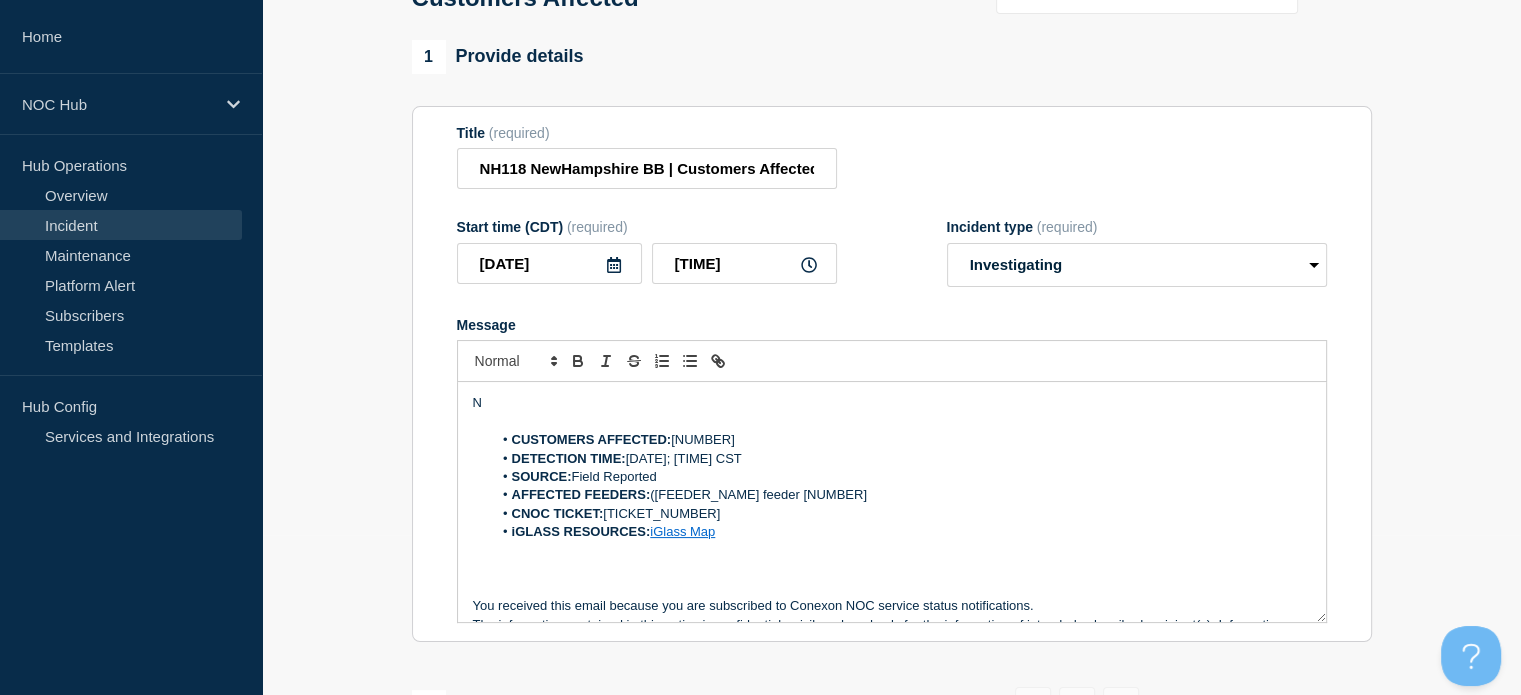 type 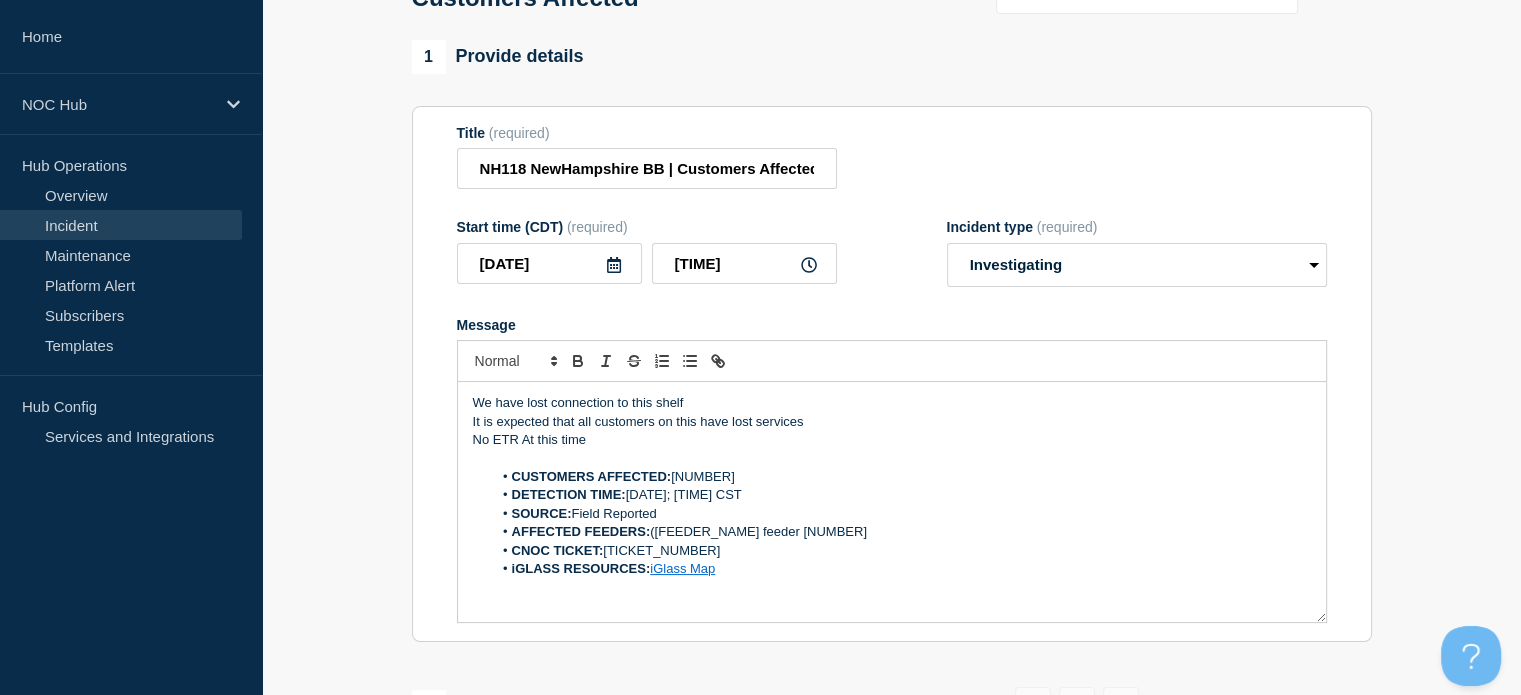 click on "CUSTOMERS AFFECTED: 179" at bounding box center (901, 477) 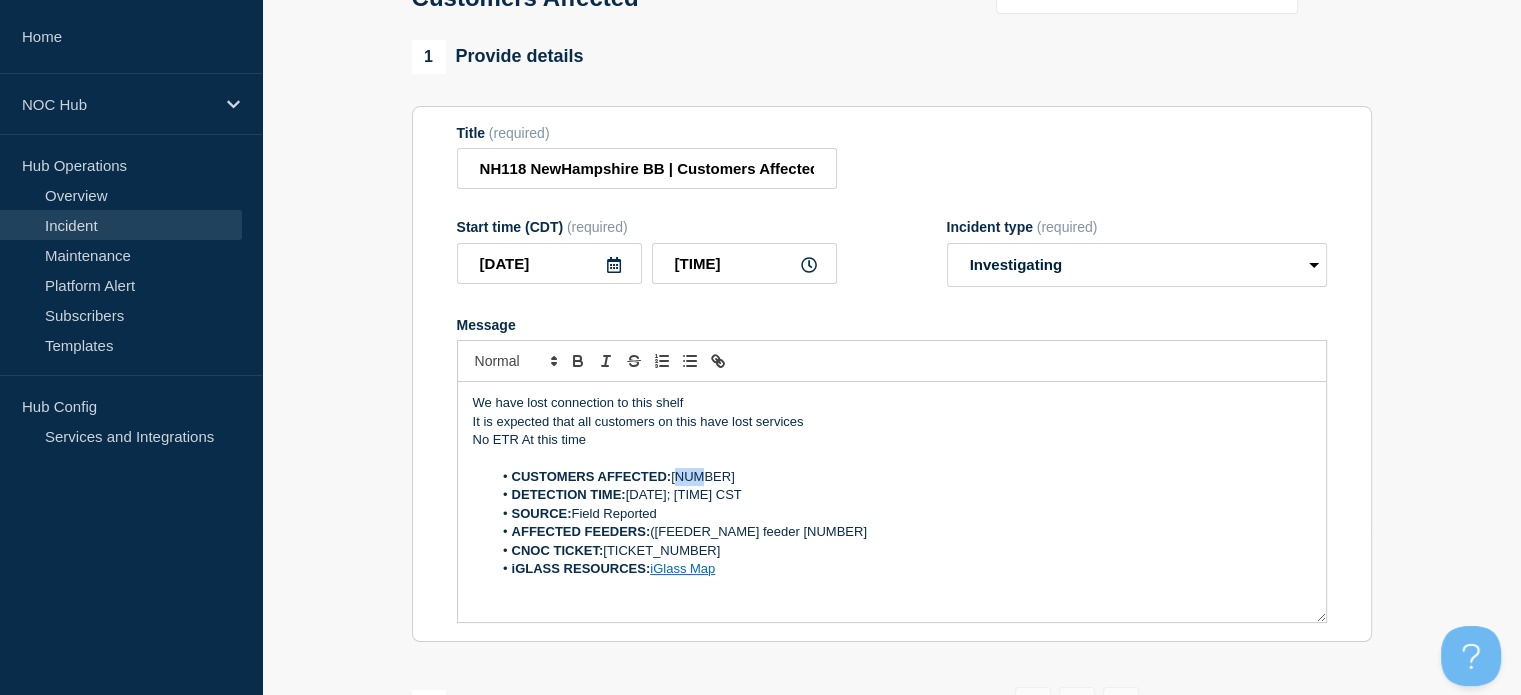 click on "CUSTOMERS AFFECTED: 179" at bounding box center [901, 477] 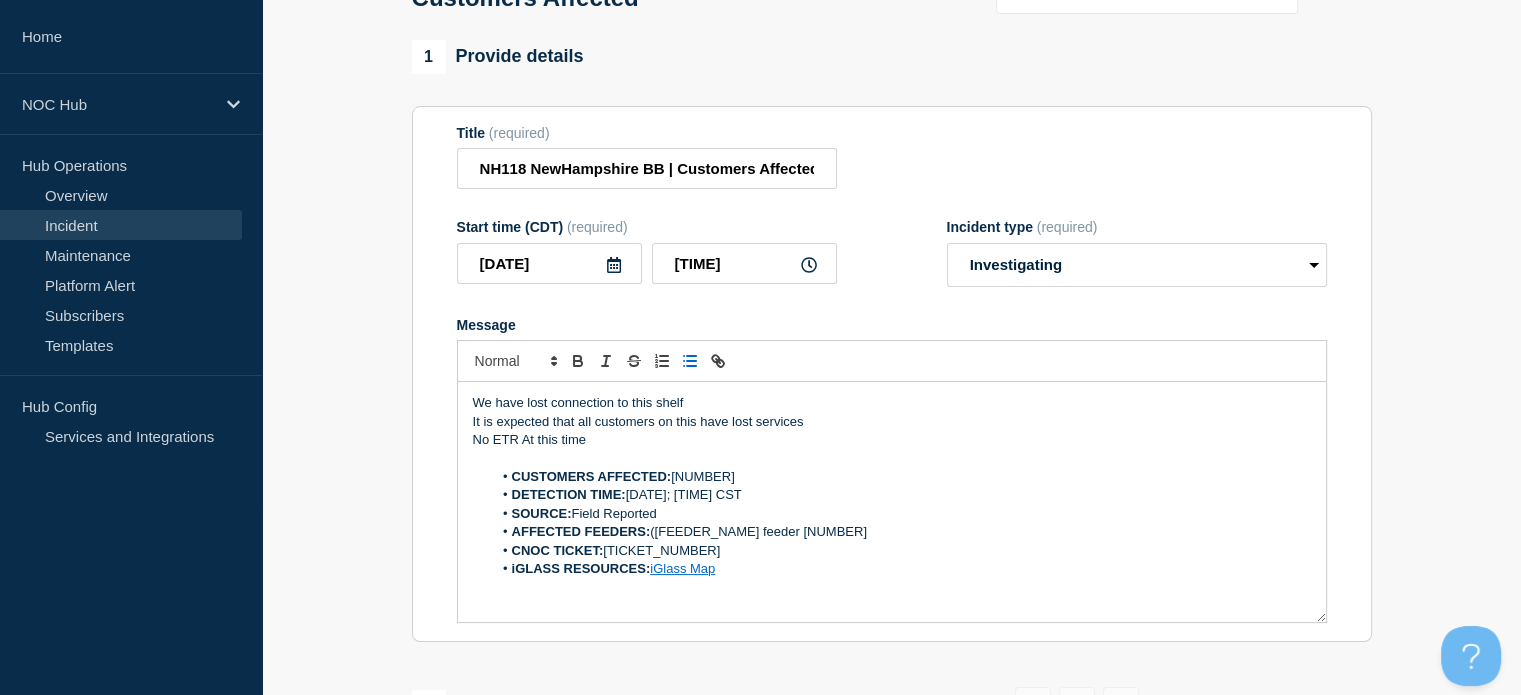 scroll, scrollTop: 79, scrollLeft: 0, axis: vertical 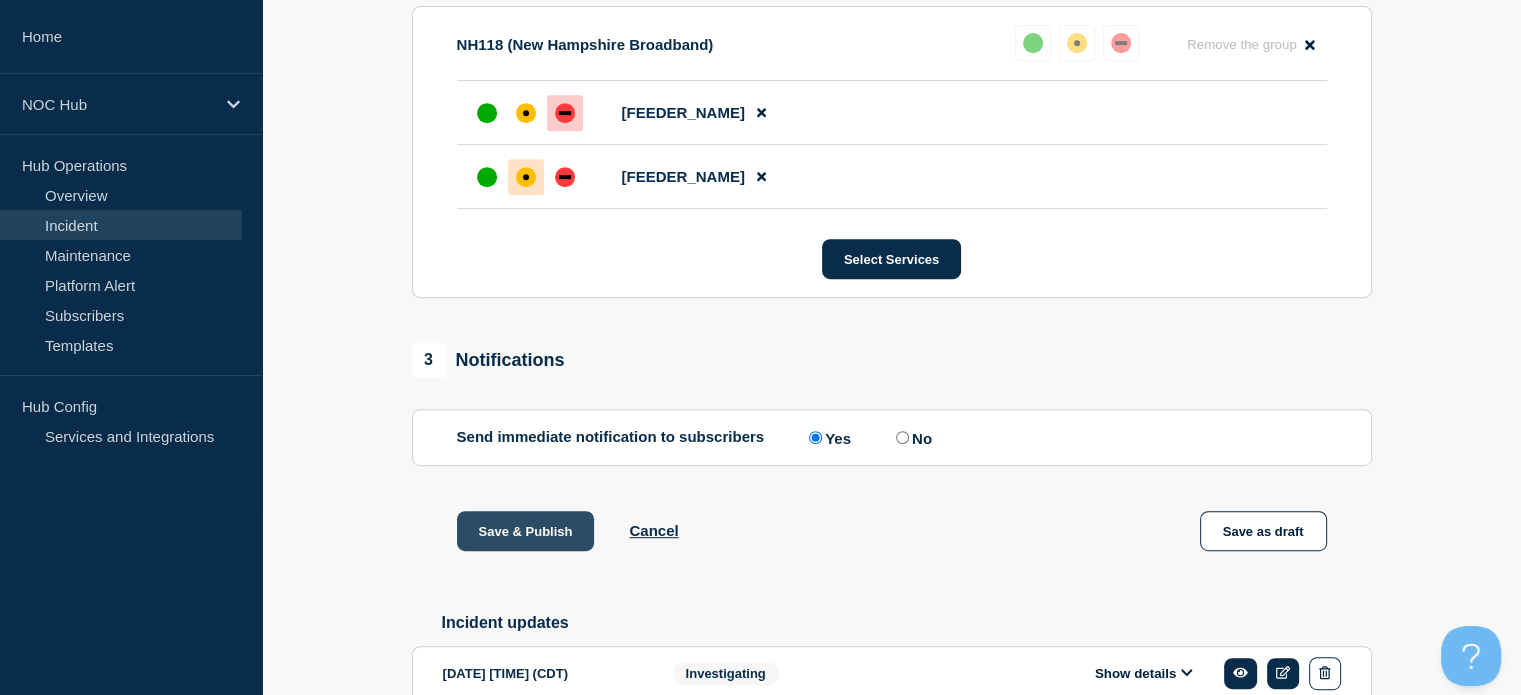 click on "Save & Publish" at bounding box center [526, 531] 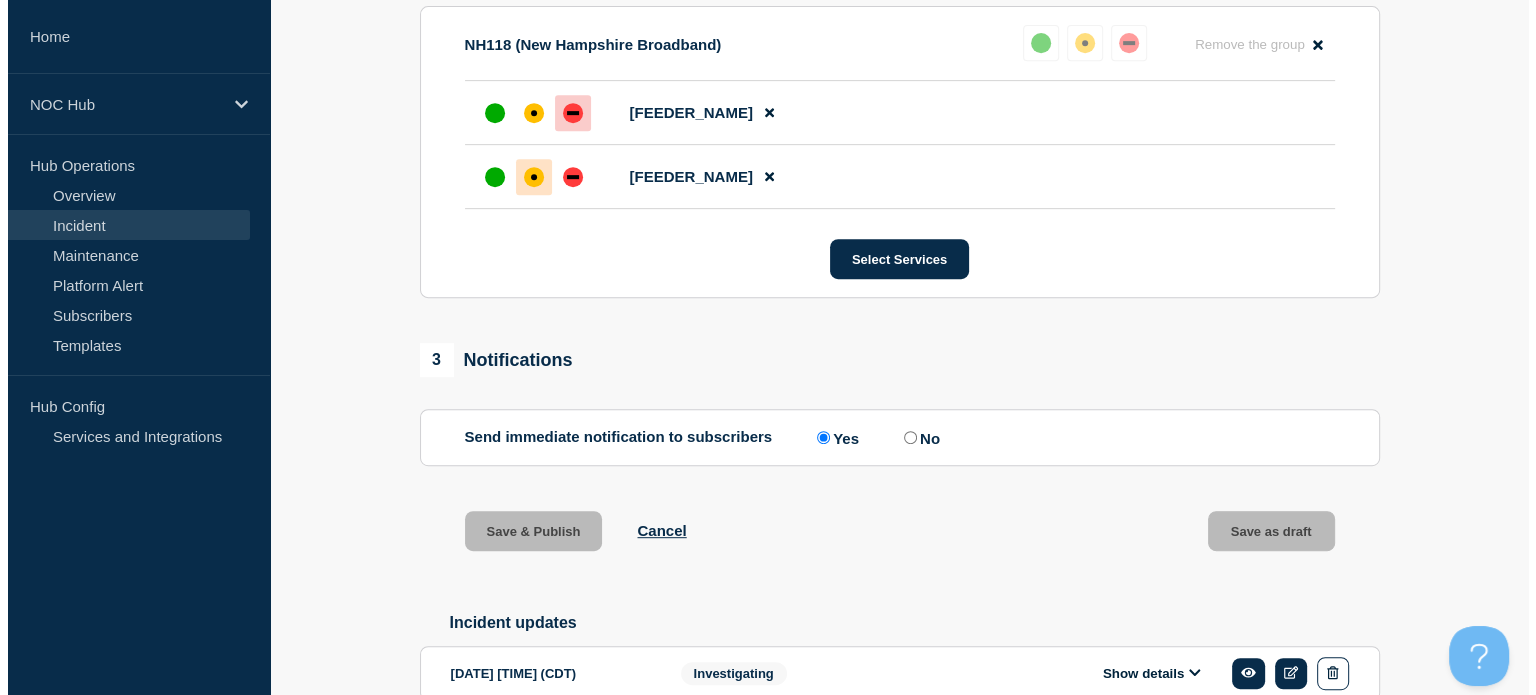 scroll, scrollTop: 0, scrollLeft: 0, axis: both 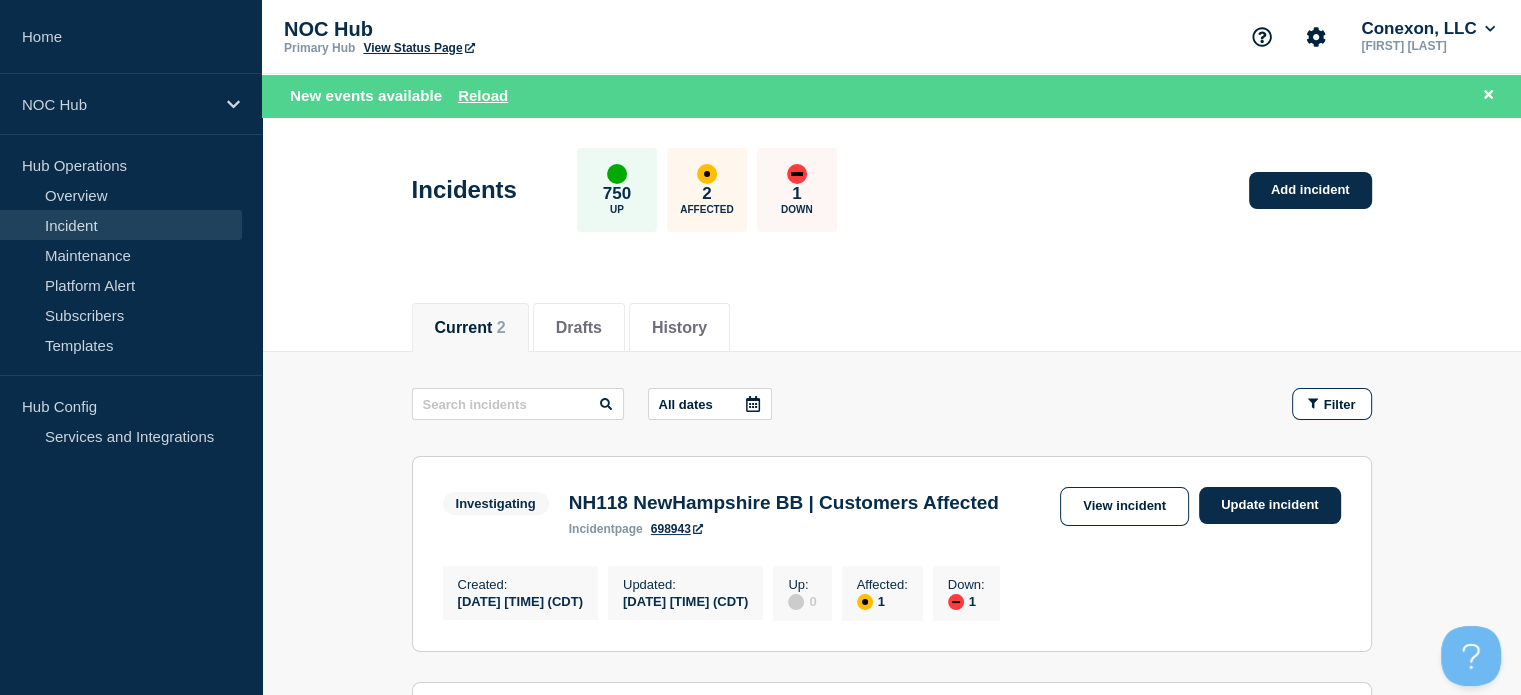 click on "Incidents [NUMBER] Up [NUMBER] Affected [NUMBER] Down Add incident" at bounding box center (891, 200) 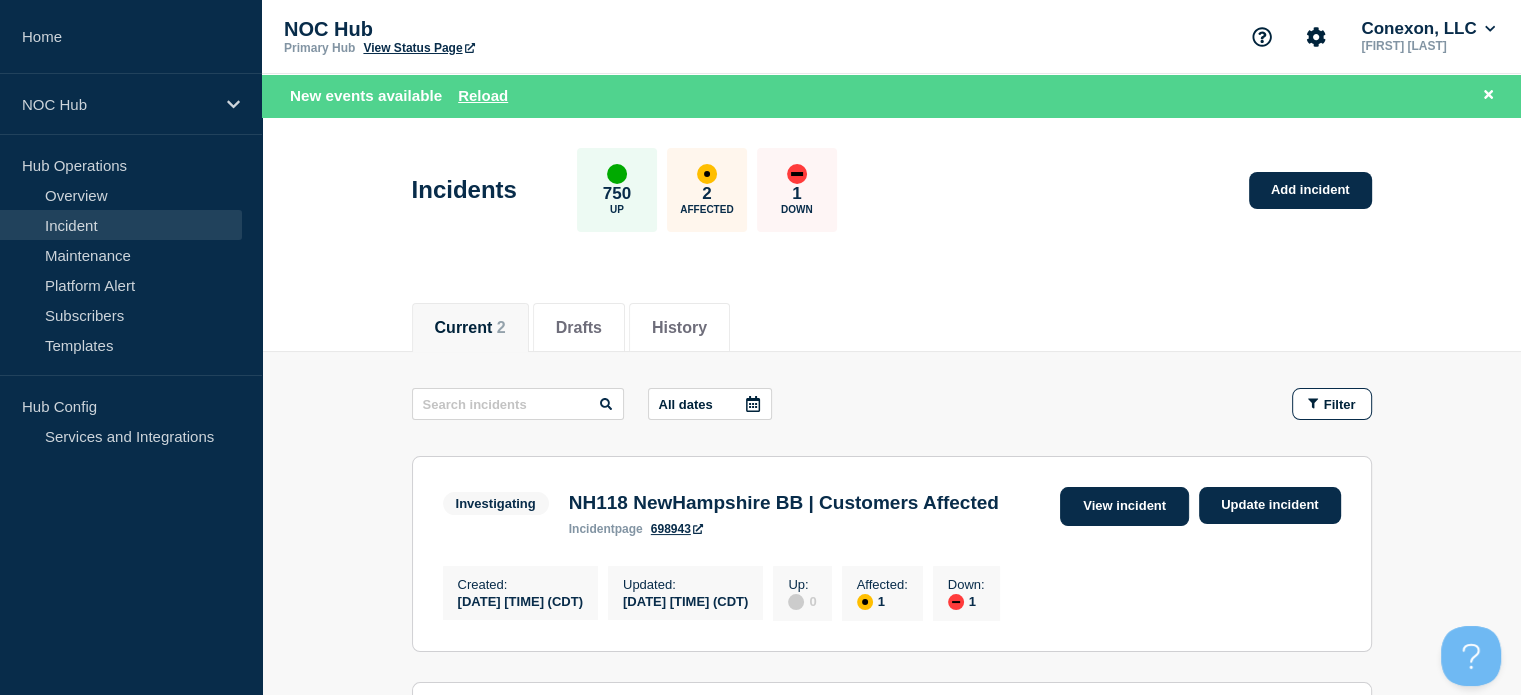 click on "View incident" at bounding box center (1124, 506) 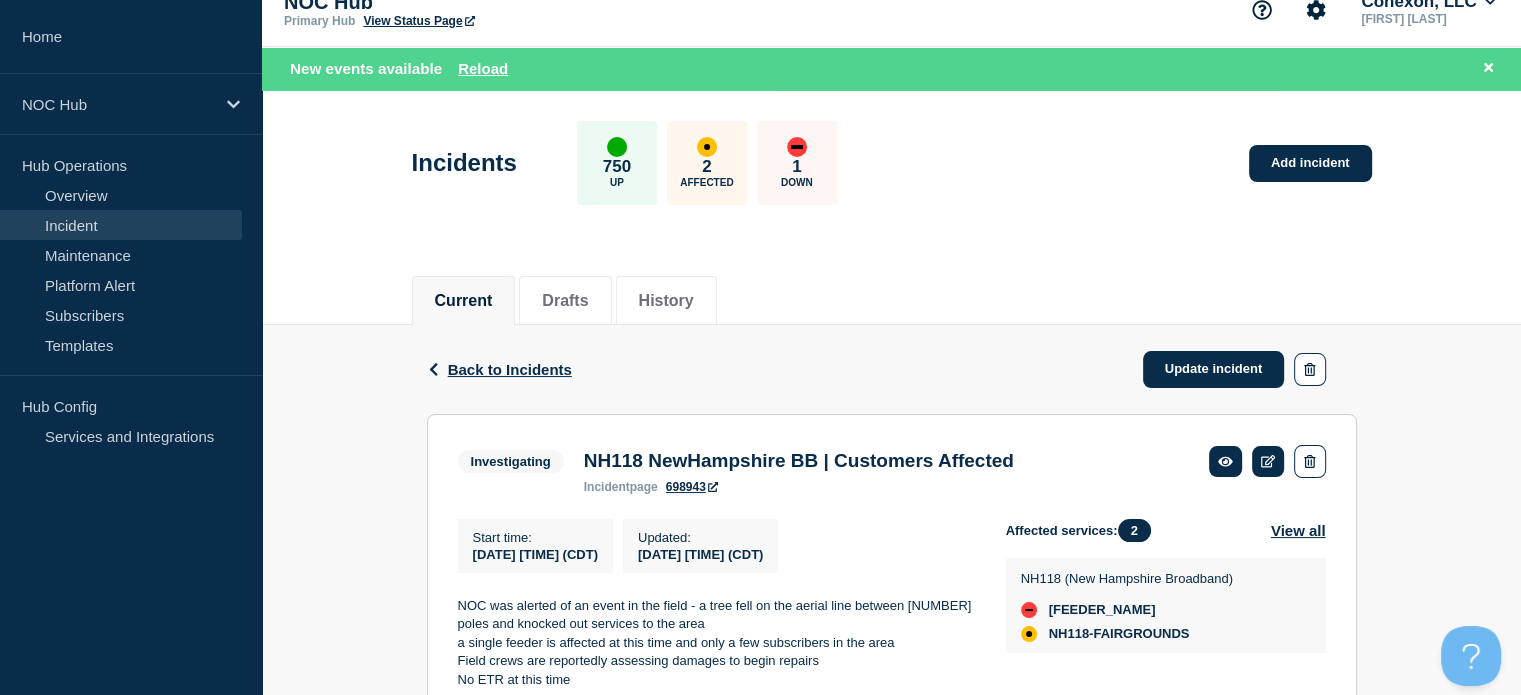 scroll, scrollTop: 24, scrollLeft: 0, axis: vertical 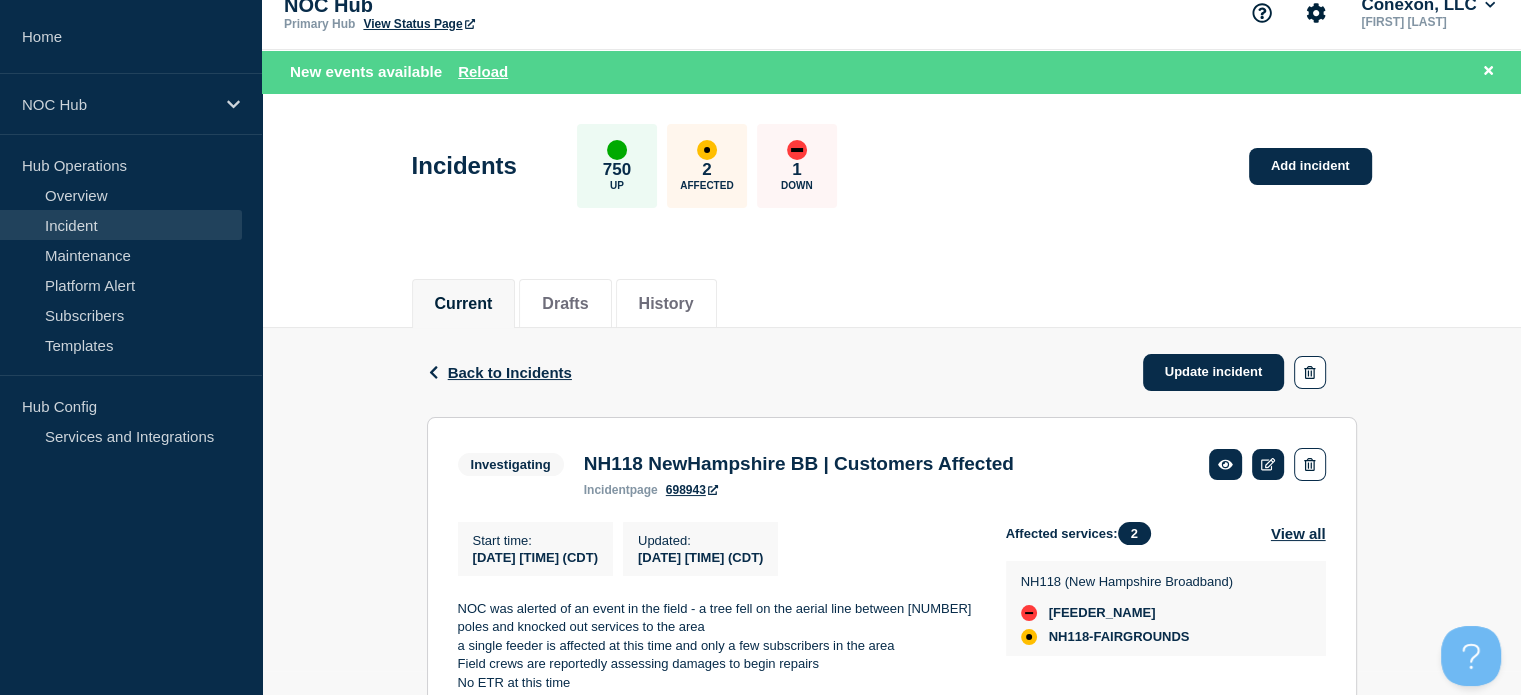click on "Current    Drafts    History" at bounding box center (892, 293) 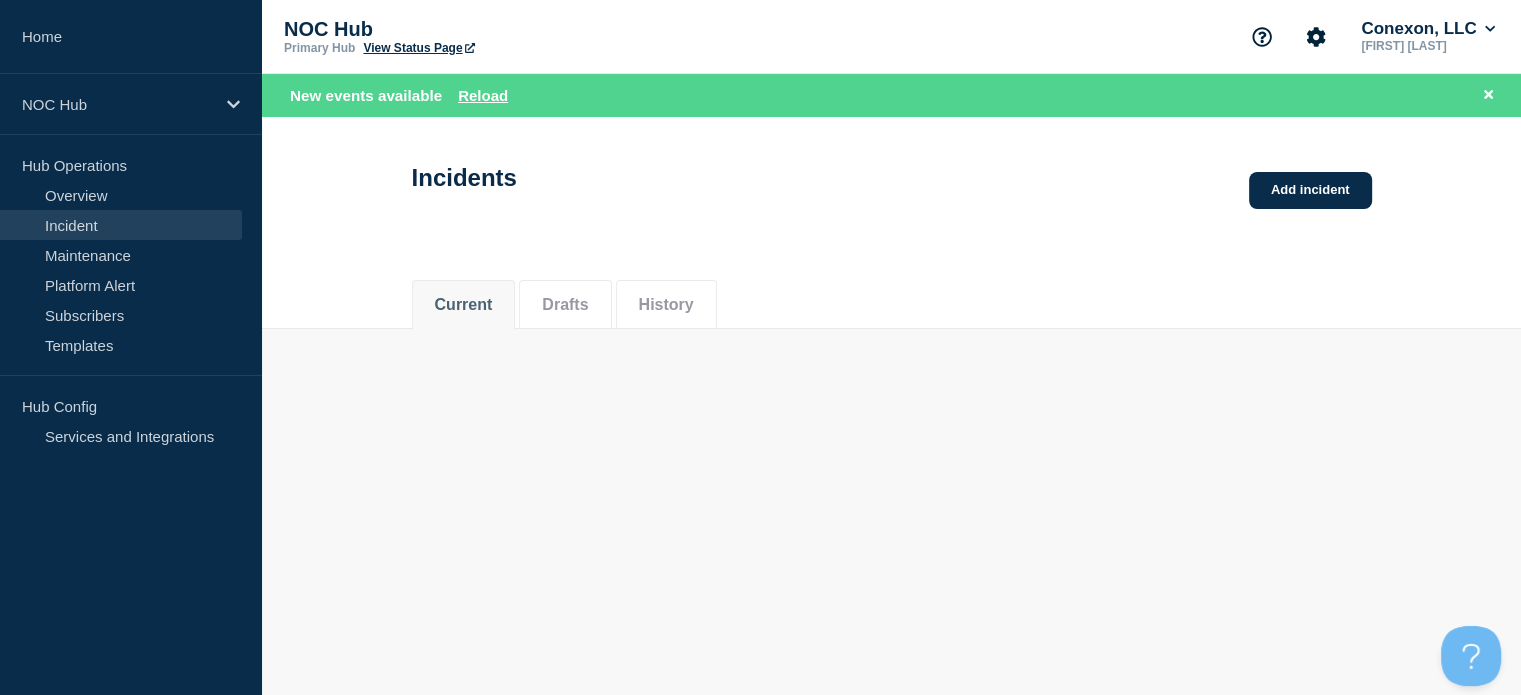 scroll, scrollTop: 0, scrollLeft: 0, axis: both 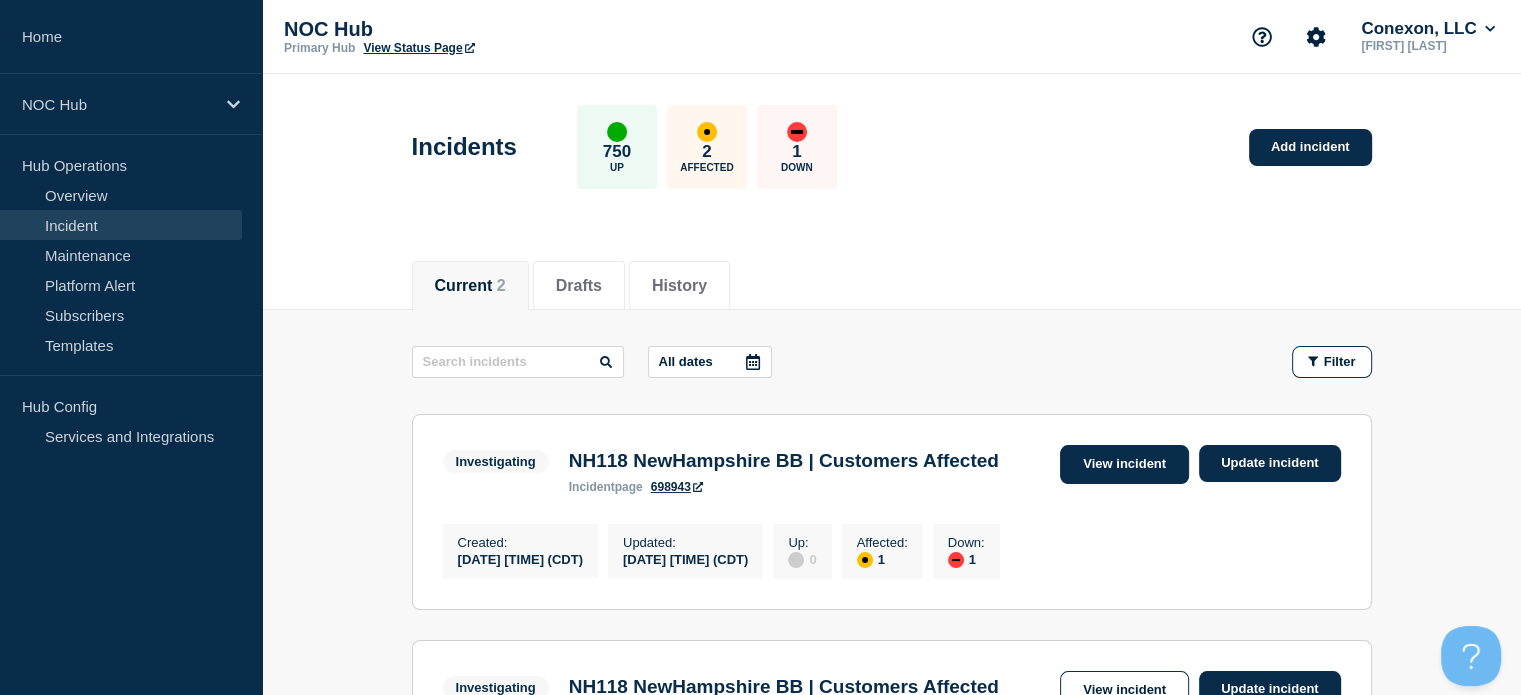 click on "View incident" at bounding box center (1124, 464) 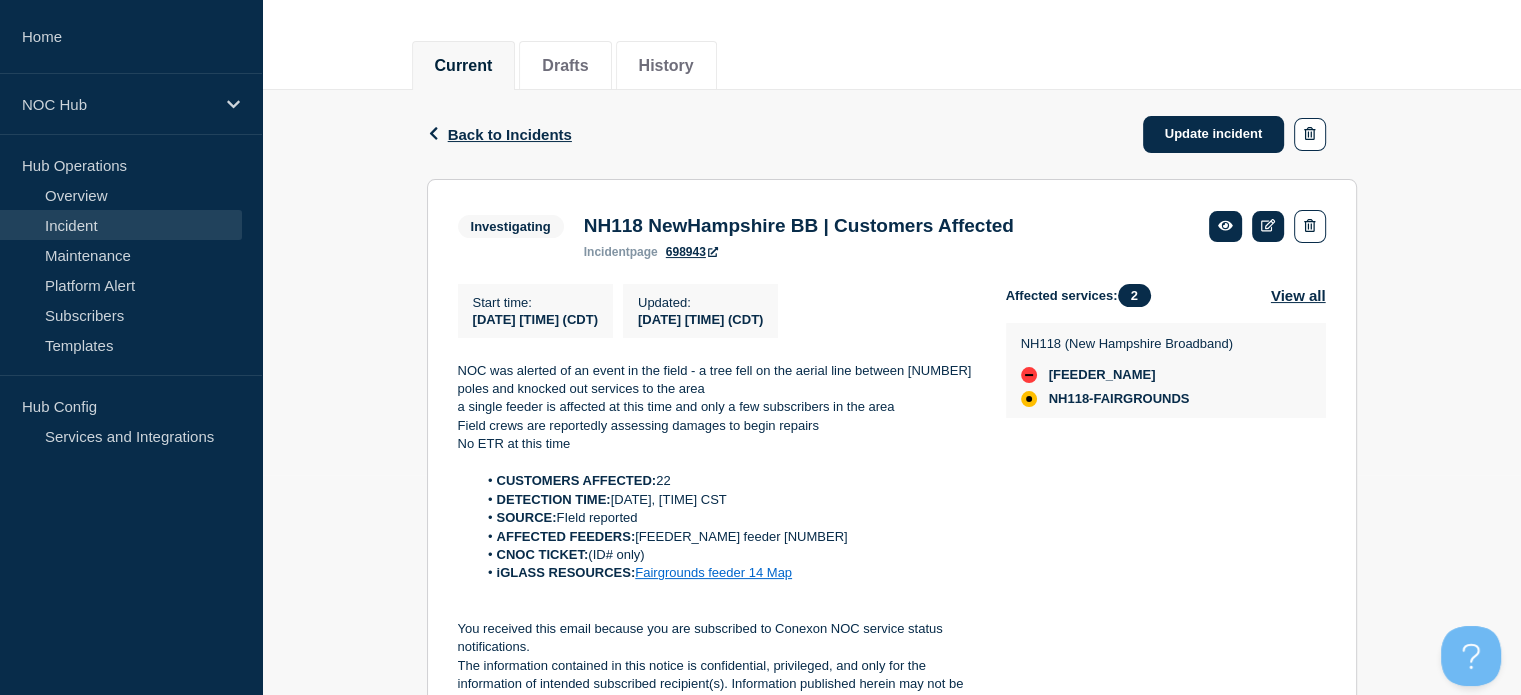 scroll, scrollTop: 335, scrollLeft: 0, axis: vertical 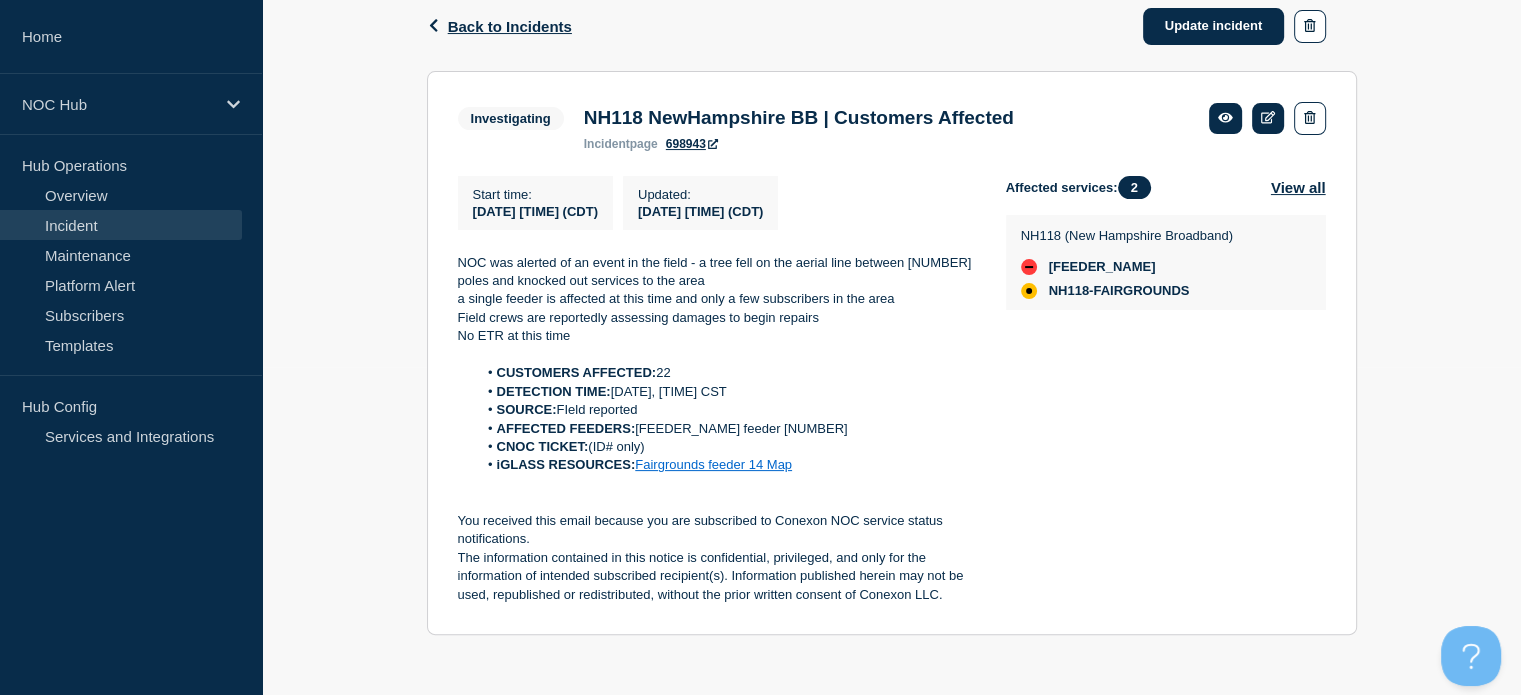 click on "[FEEDER_NAME] feeder [NUMBER] Map" at bounding box center (725, 465) 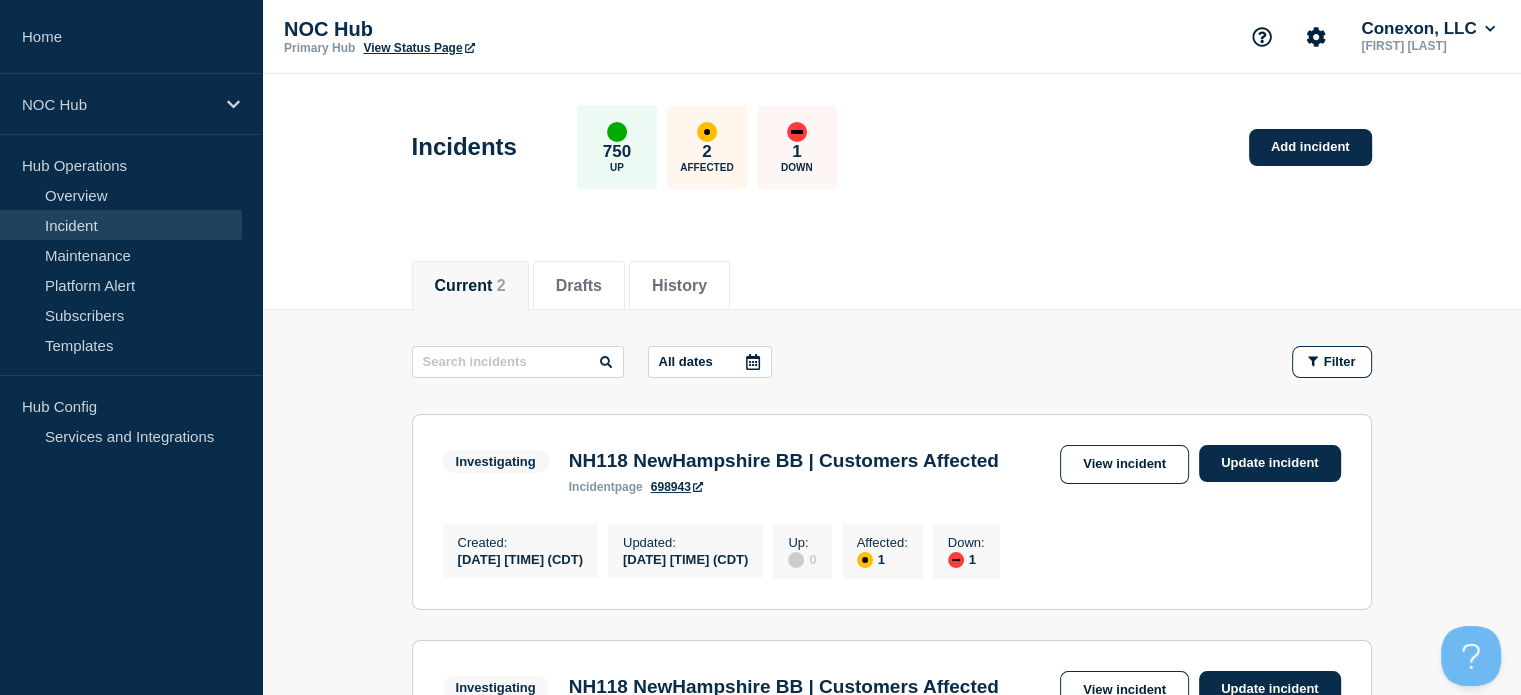 scroll, scrollTop: 472, scrollLeft: 0, axis: vertical 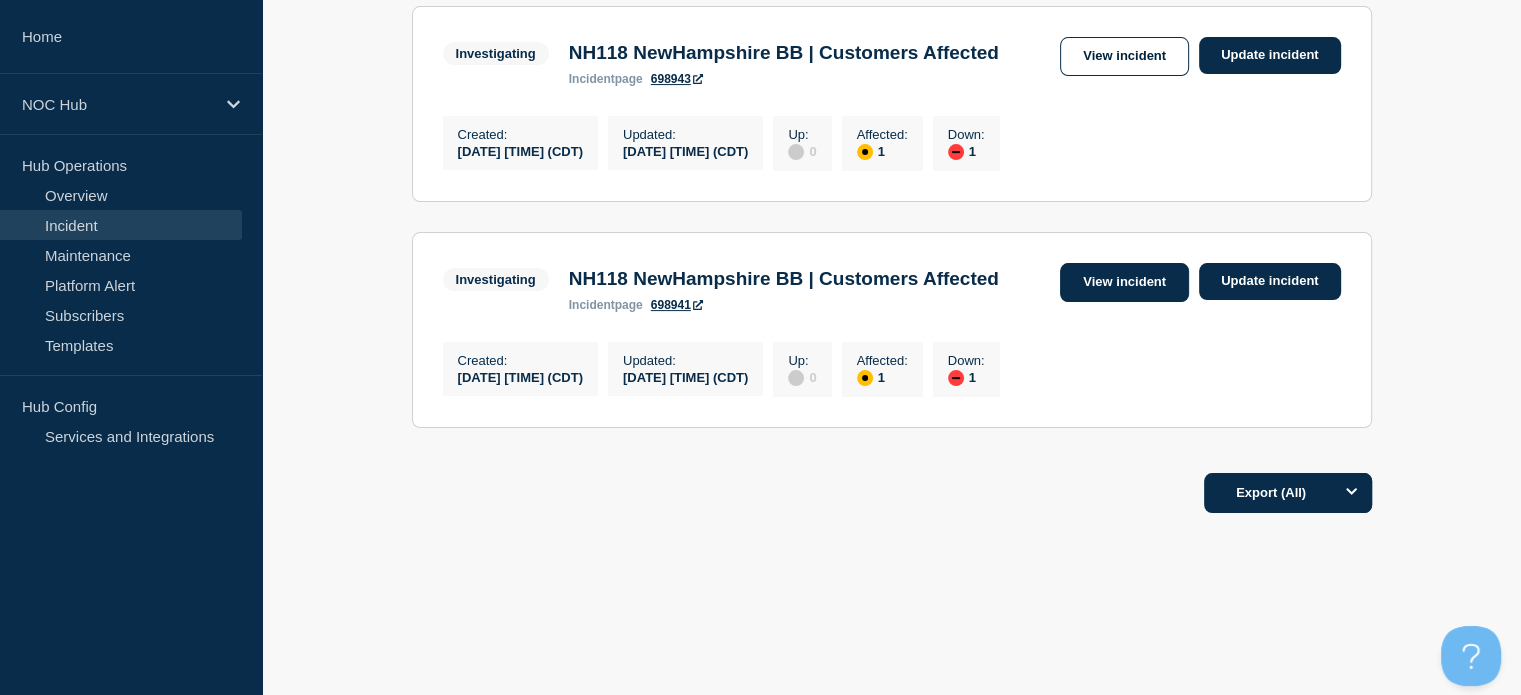 click on "View incident" at bounding box center (1124, 282) 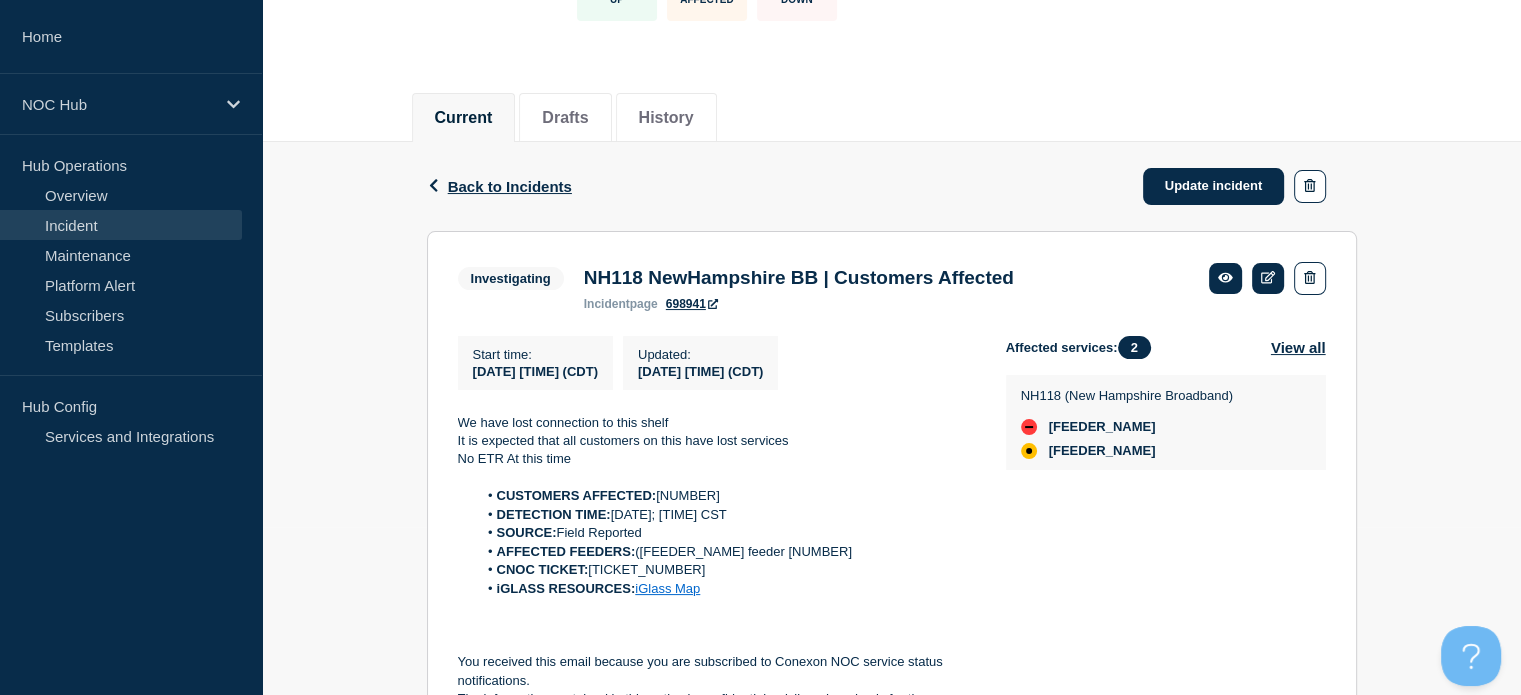 scroll, scrollTop: 170, scrollLeft: 0, axis: vertical 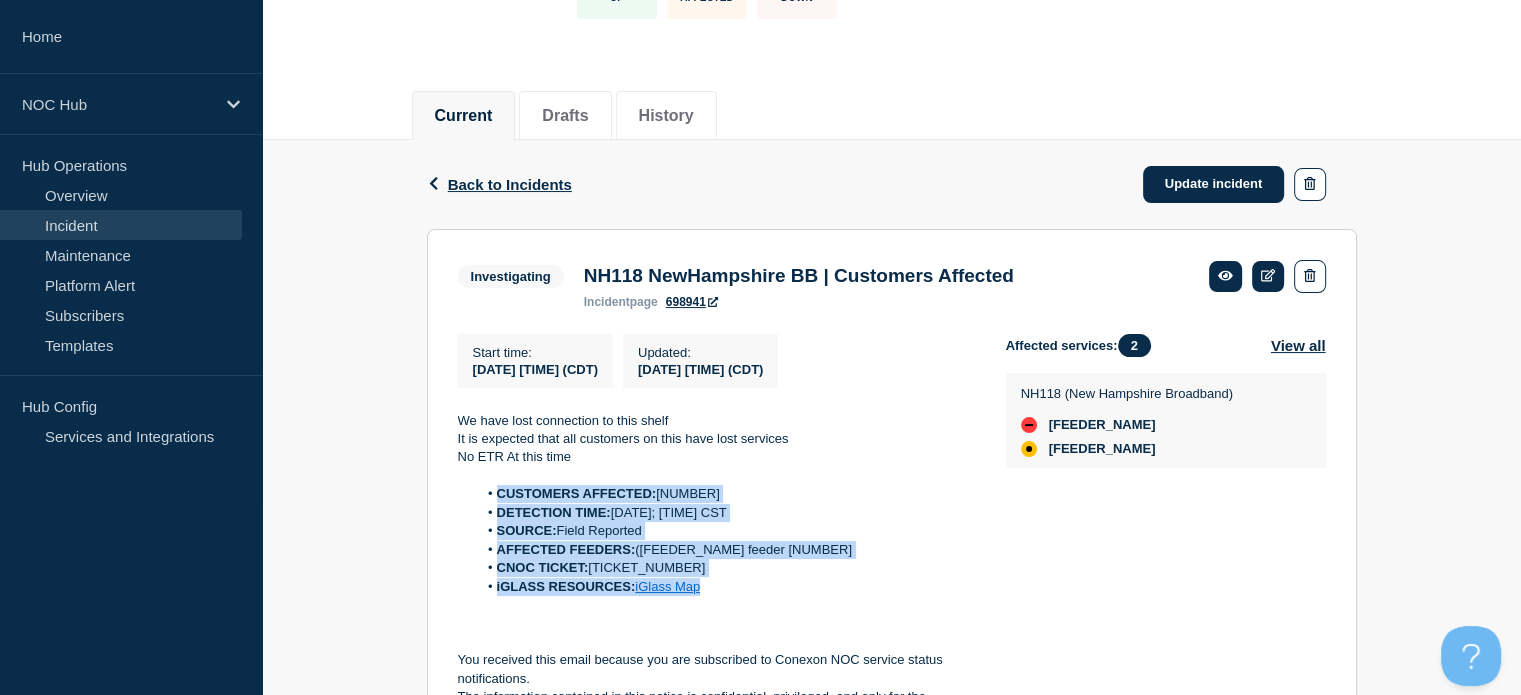 drag, startPoint x: 724, startPoint y: 590, endPoint x: 468, endPoint y: 495, distance: 273.0586 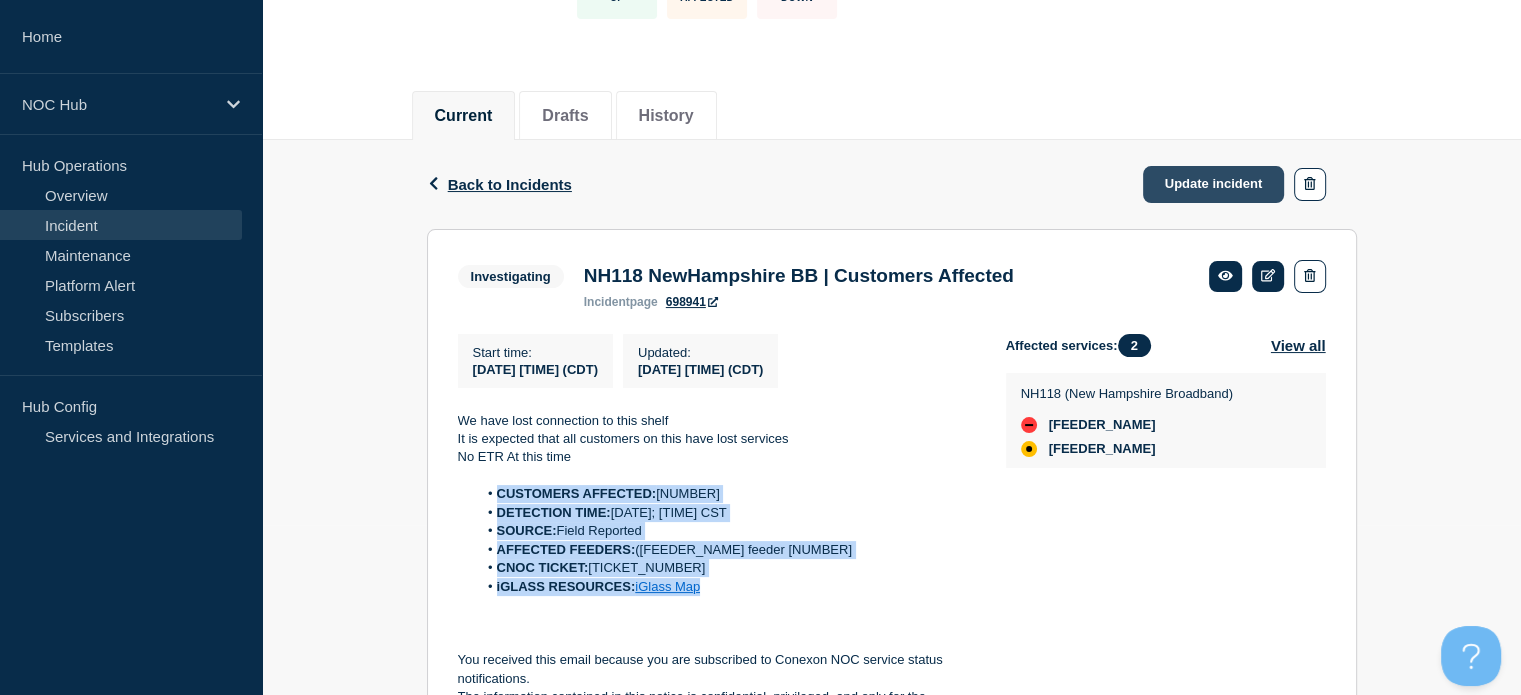 click on "Update incident" 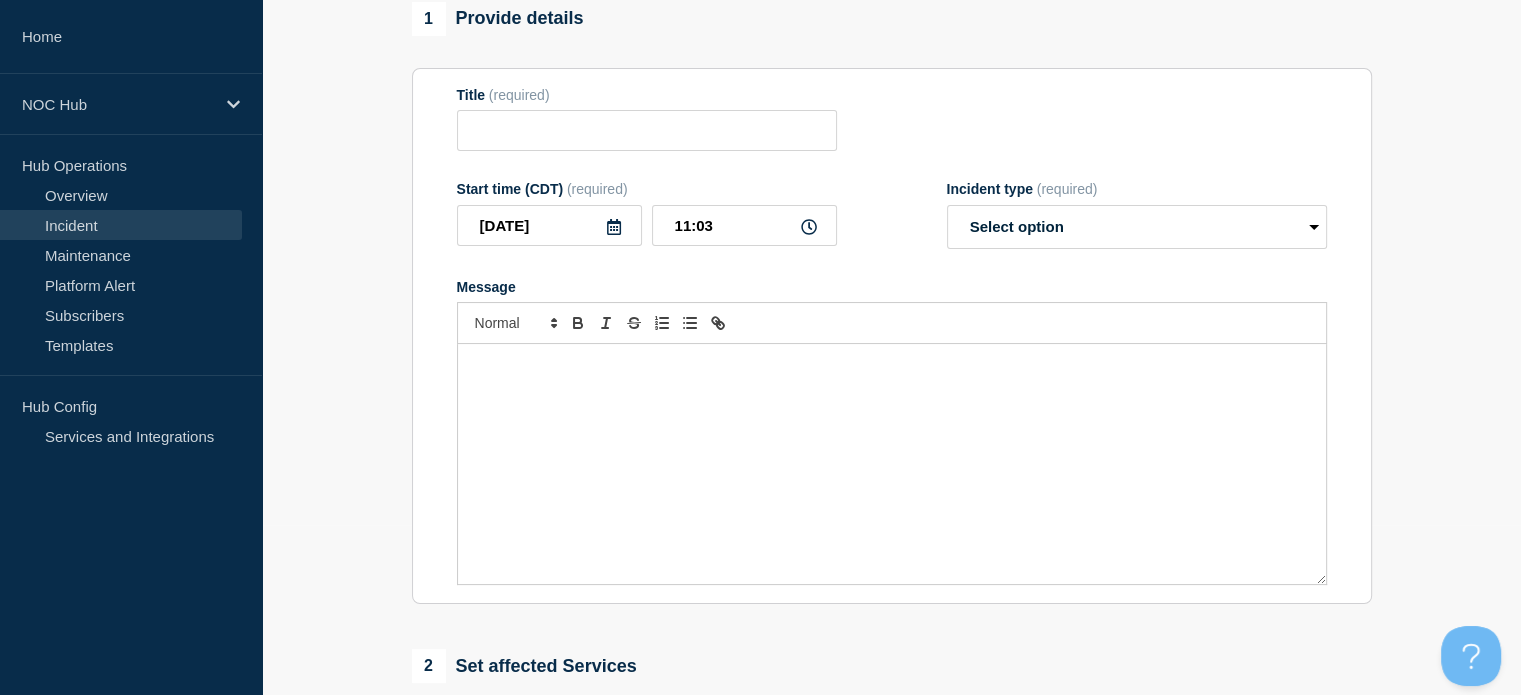 type on "NH118 NewHampshire BB | Customers Affected" 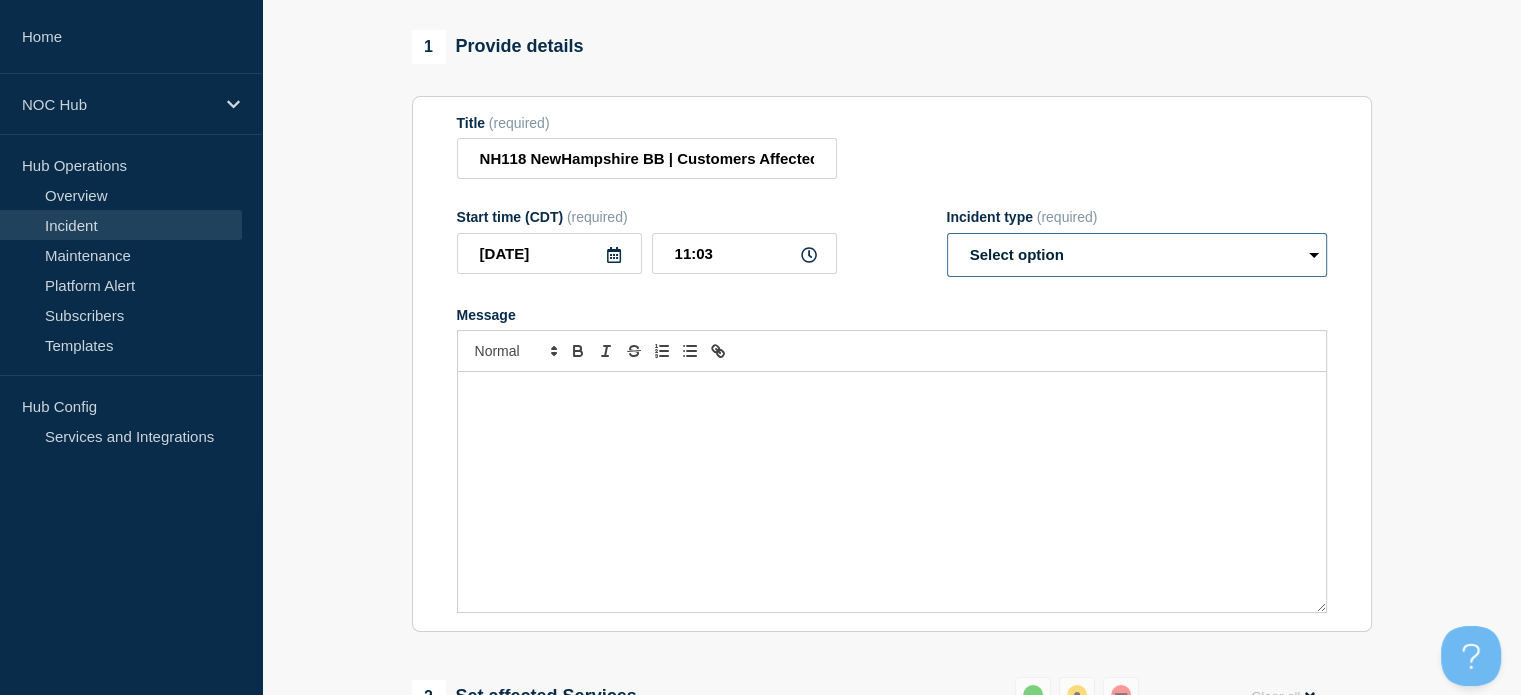 click on "Select option Investigating Identified Monitoring Resolved" at bounding box center [1137, 255] 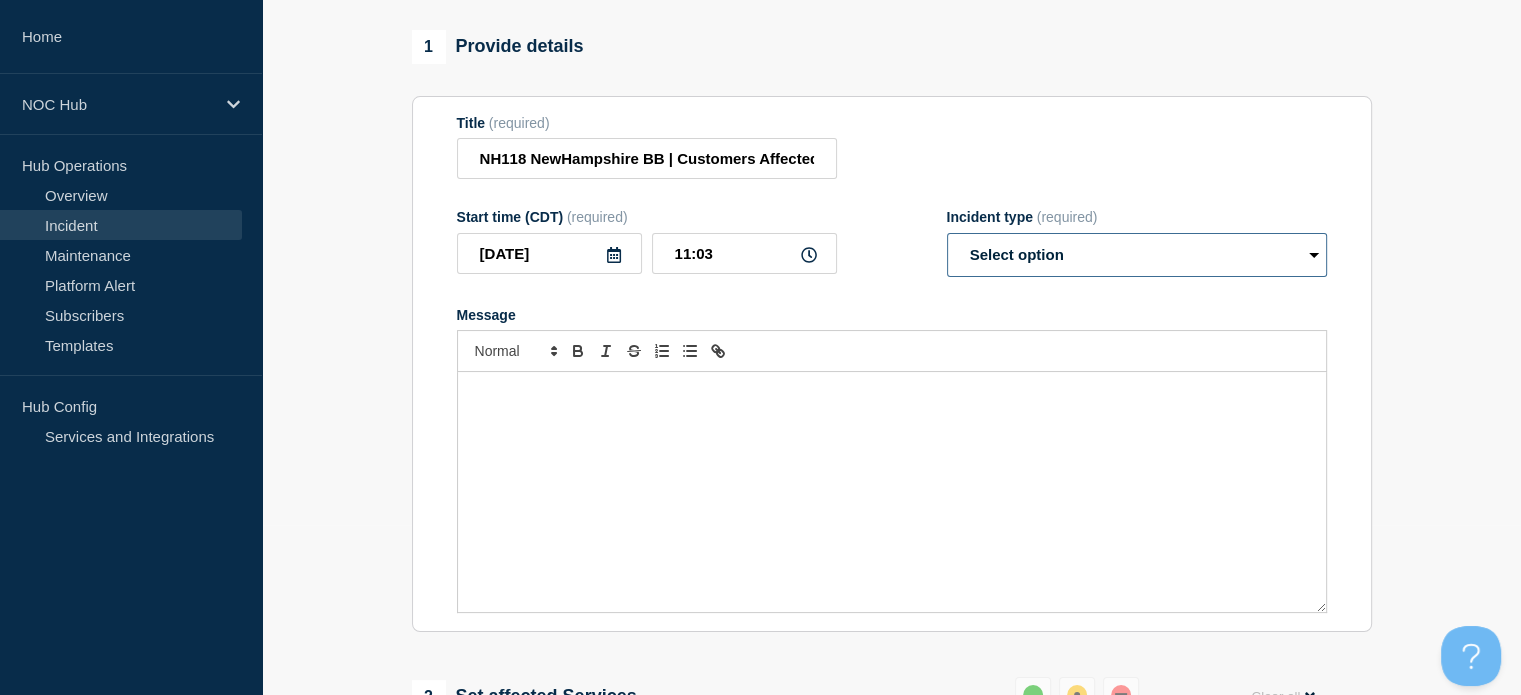 select on "investigating" 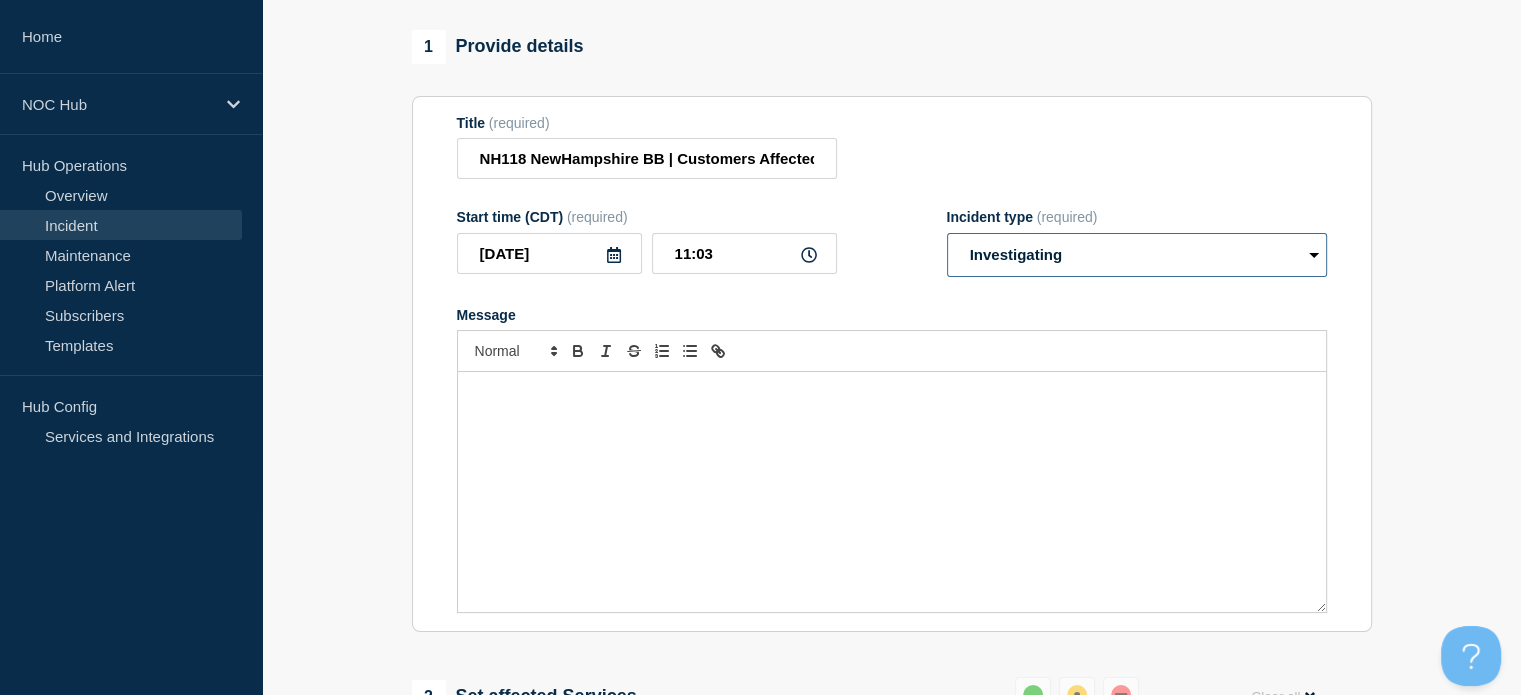 click on "Select option Investigating Identified Monitoring Resolved" at bounding box center [1137, 255] 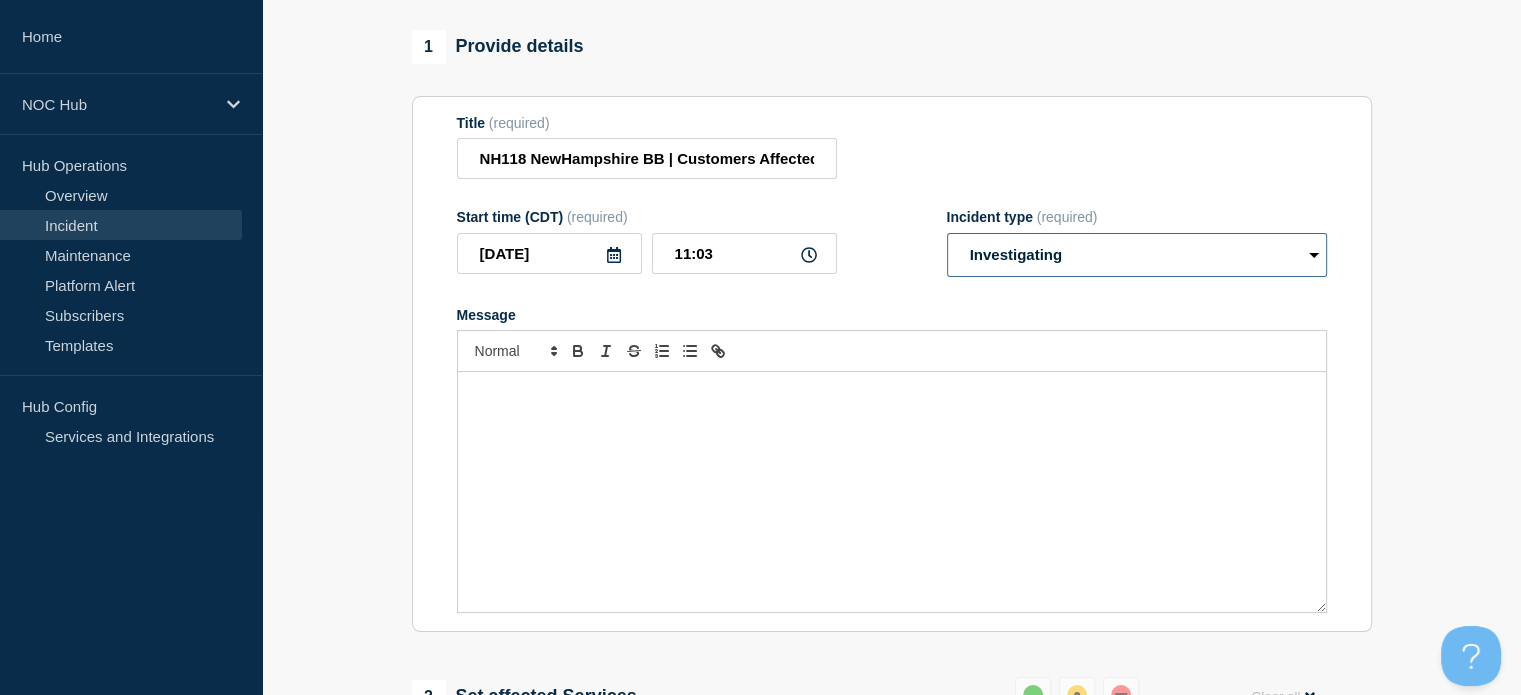 scroll, scrollTop: 0, scrollLeft: 0, axis: both 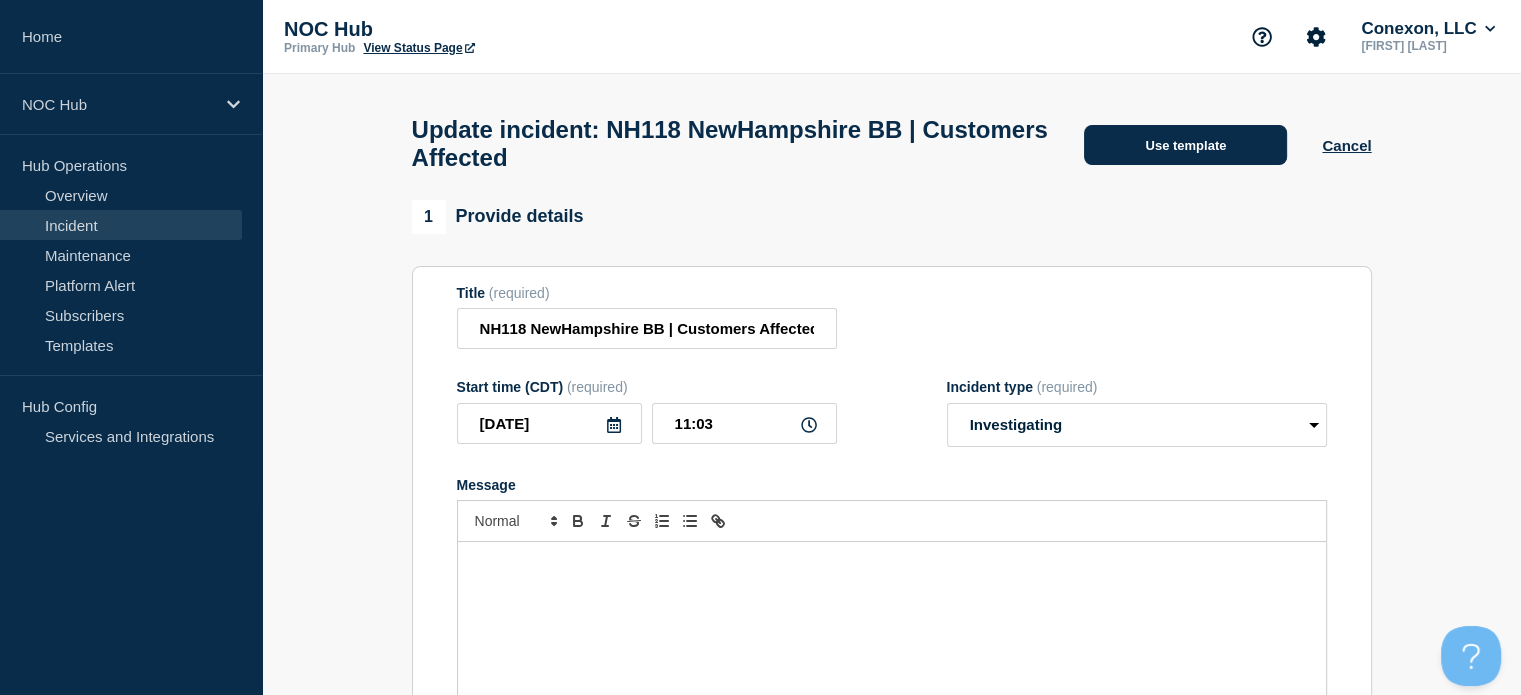 click on "Use template" at bounding box center [1185, 145] 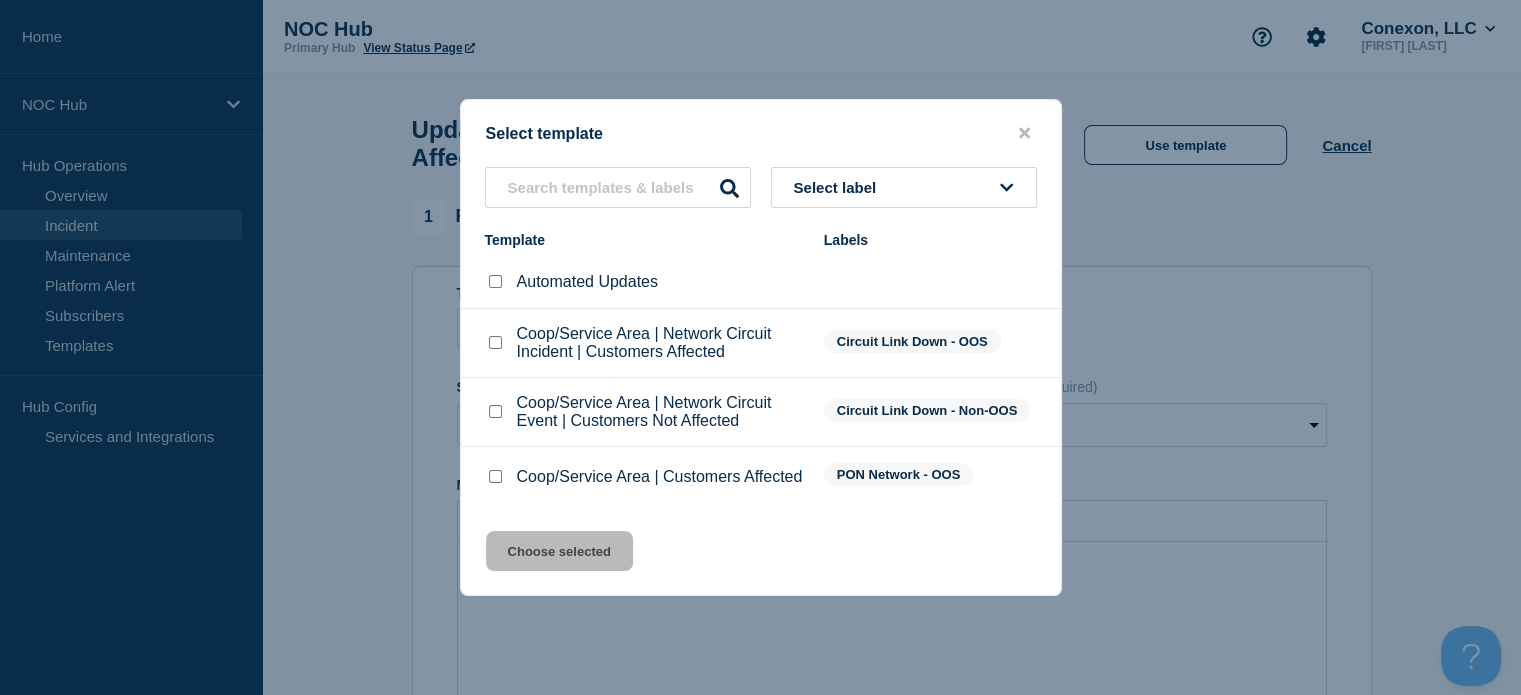 click at bounding box center (495, 476) 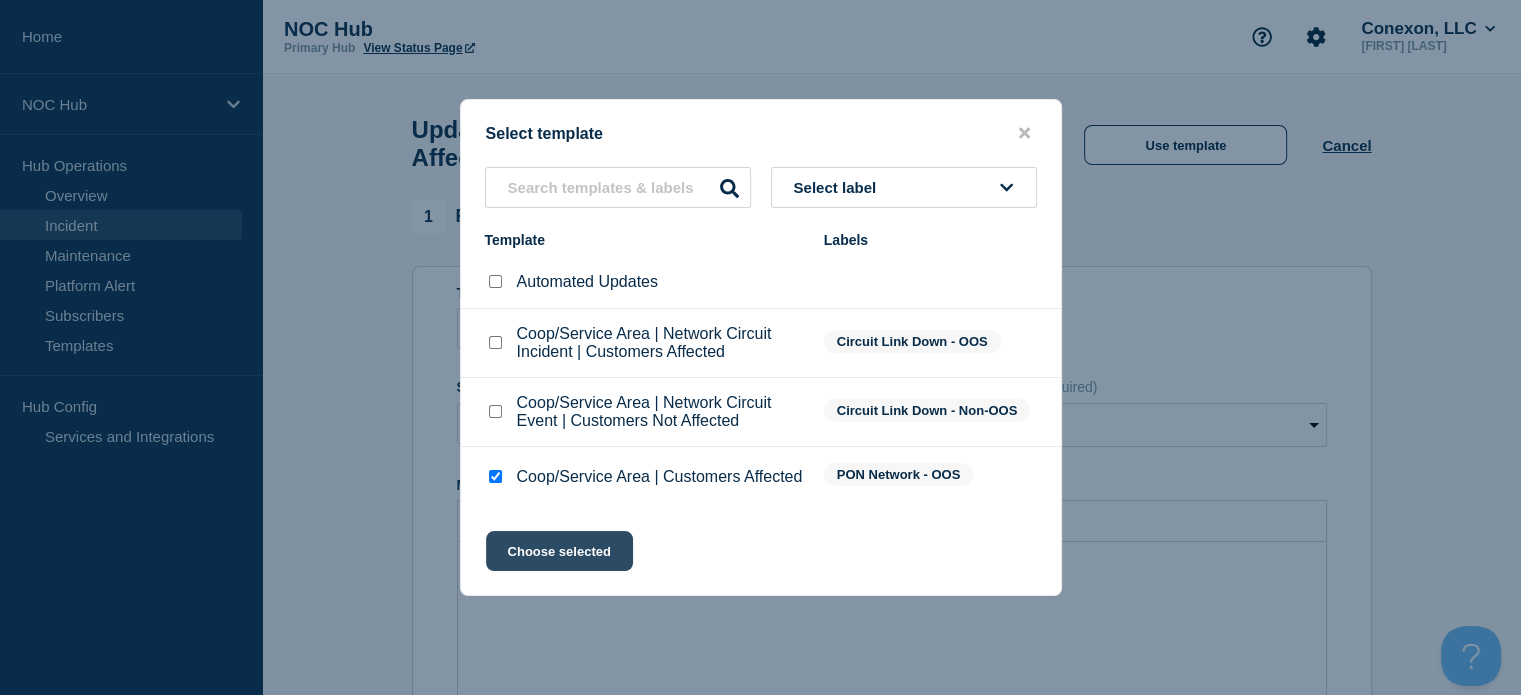 click on "Choose selected" 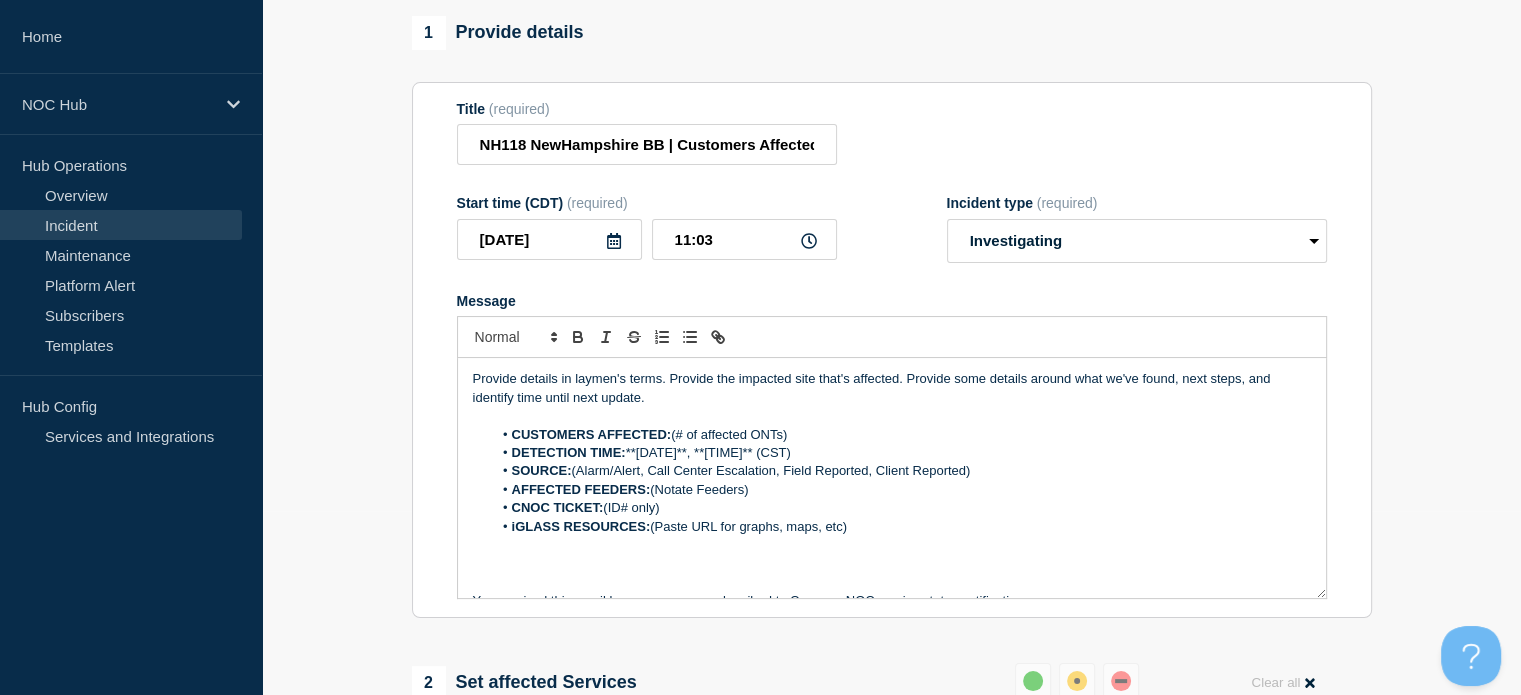 scroll, scrollTop: 183, scrollLeft: 0, axis: vertical 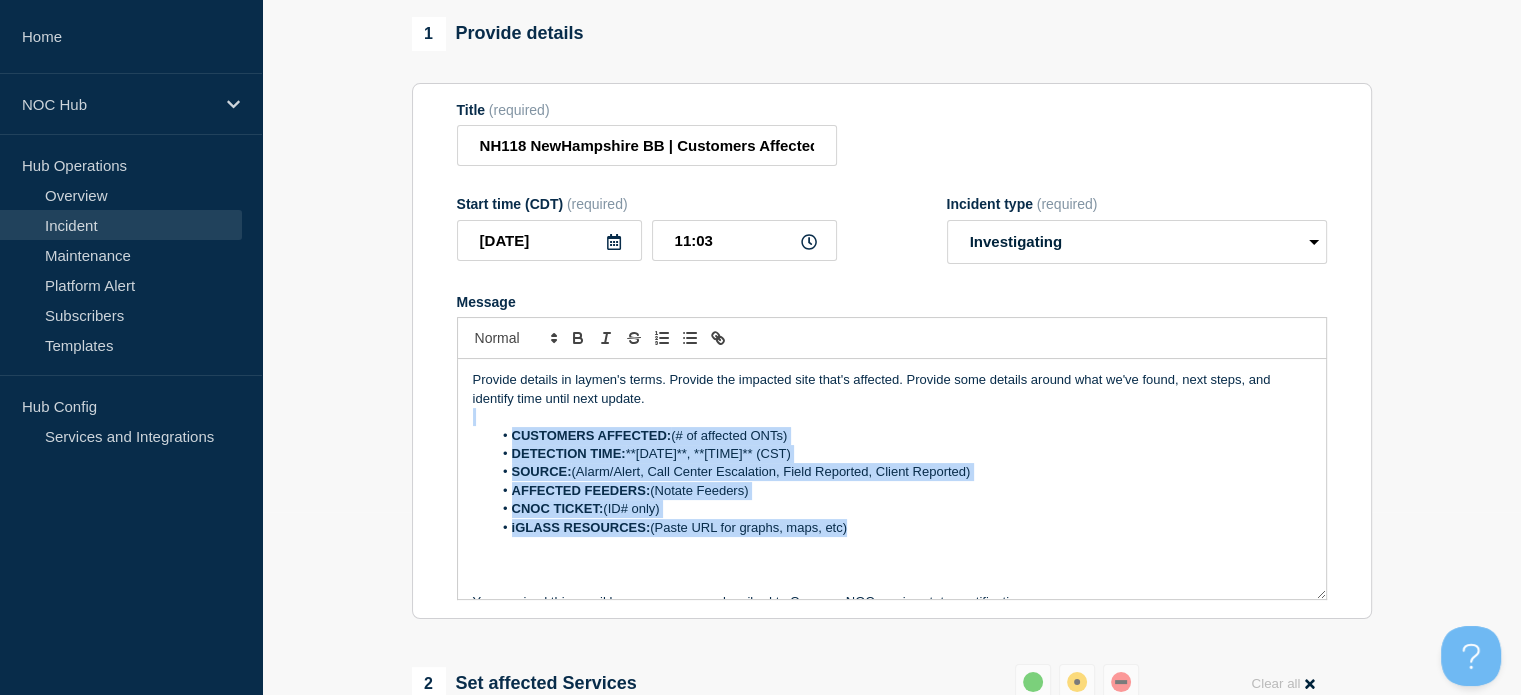 drag, startPoint x: 851, startPoint y: 543, endPoint x: 510, endPoint y: 434, distance: 357.9972 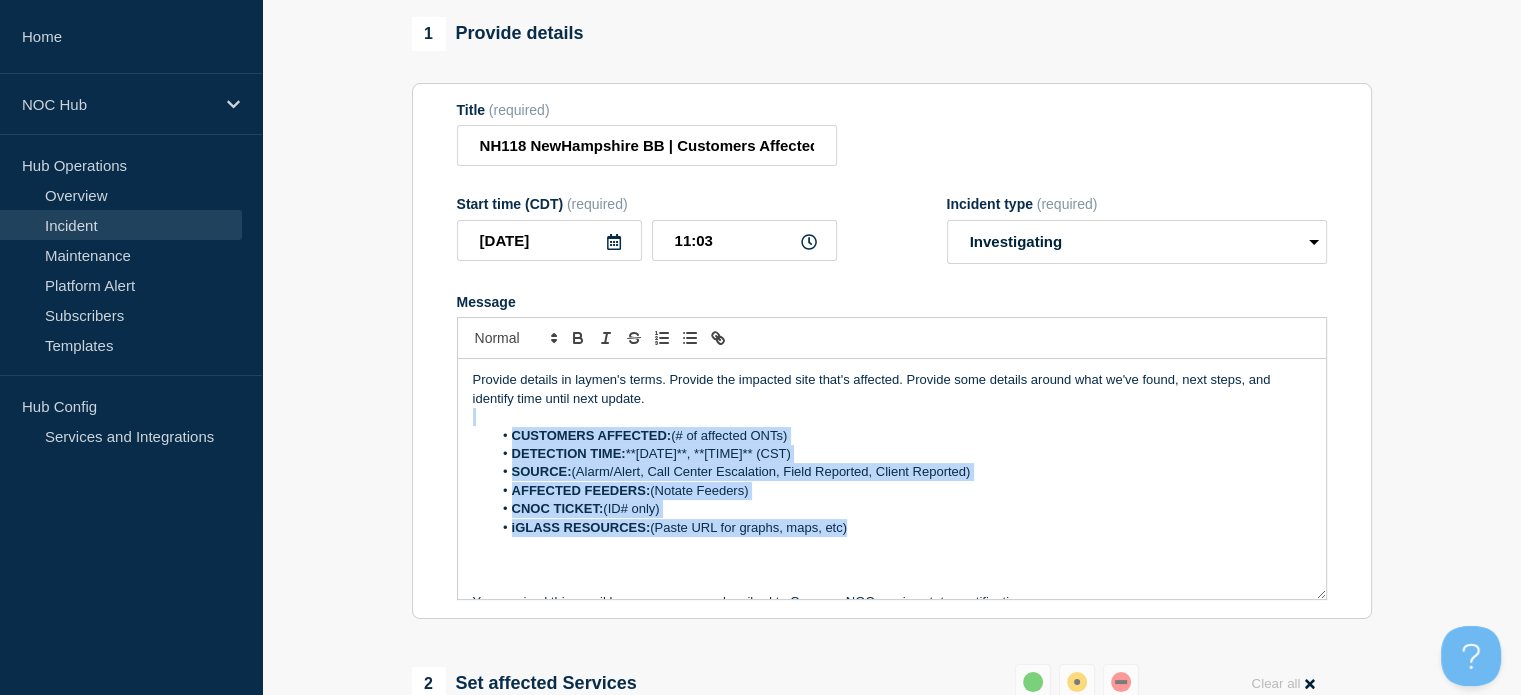 click on "Provide details in laymen's terms. Provide the impacted site that's affected. Provide some details around what we've found, next steps, and identify time until next update. CUSTOMERS AFFECTED:  (# of affected ONTs)  DETECTION TIME:  [DATE], [TIME] (CST)   SOURCE:  (Alarm/Alert, Call Center Escalation, Field Reported, Client Reported)   AFFECTED FEEDERS:  (Notate Feeders) CNOC TICKET:  (ID# only) iGLASS RESOURCES:  (Paste URL for graphs, maps, etc) You received this email because you are subscribed to Conexon NOC service status notifications. The information contained in this notice is confidential, privileged, and only for the information of intended subscribed recipient(s). Information published herein may not be used, republished or redistributed, without the prior written consent of Conexon LLC." at bounding box center [892, 479] 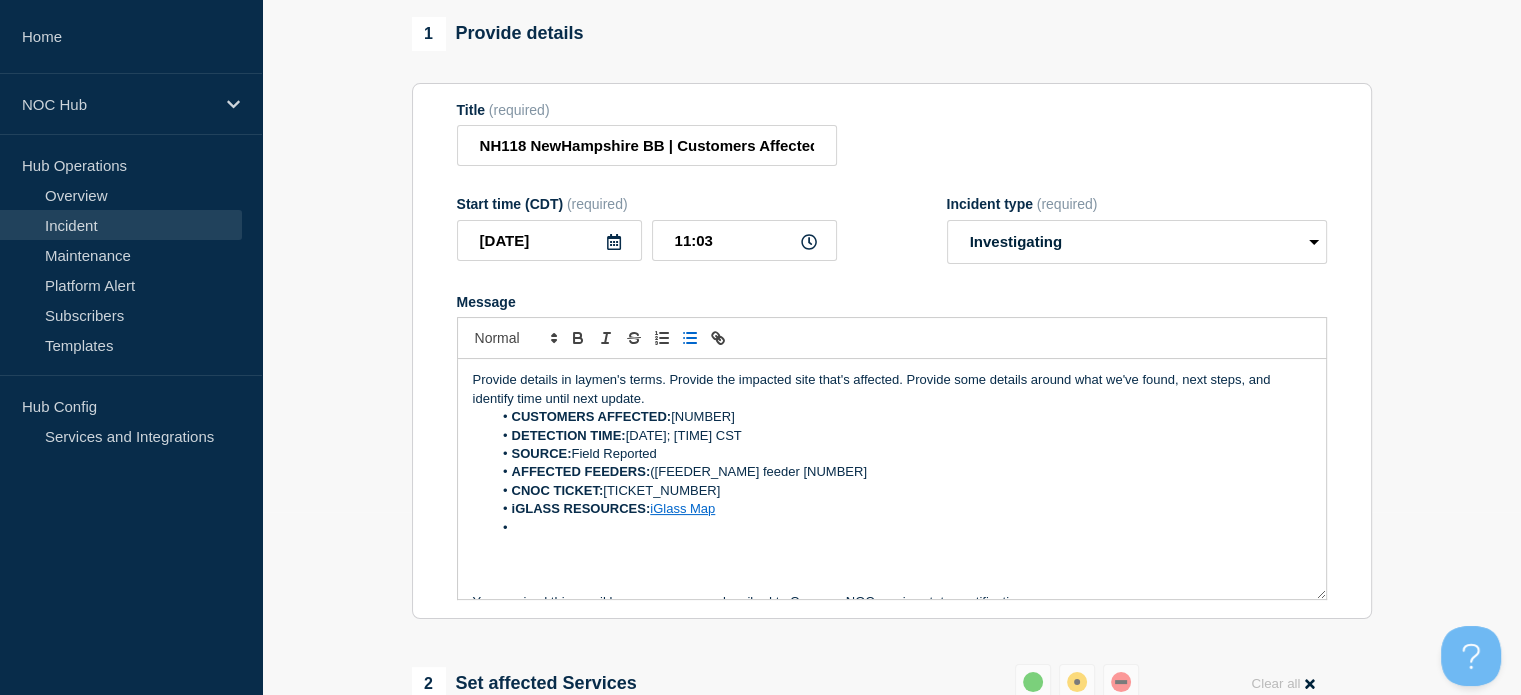 click on "Provide details in laymen's terms. Provide the impacted site that's affected. Provide some details around what we've found, next steps, and identify time until next update." at bounding box center [892, 389] 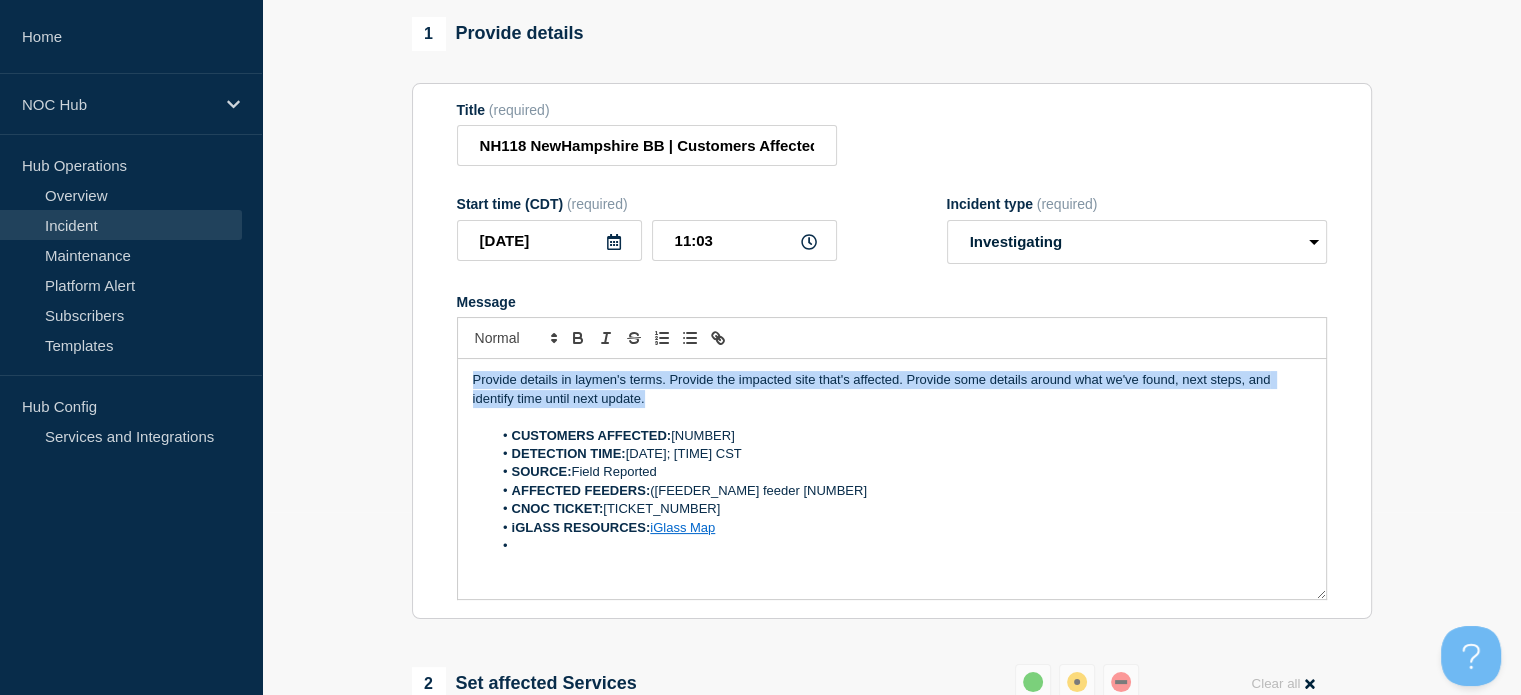 drag, startPoint x: 664, startPoint y: 408, endPoint x: 389, endPoint y: 375, distance: 276.97293 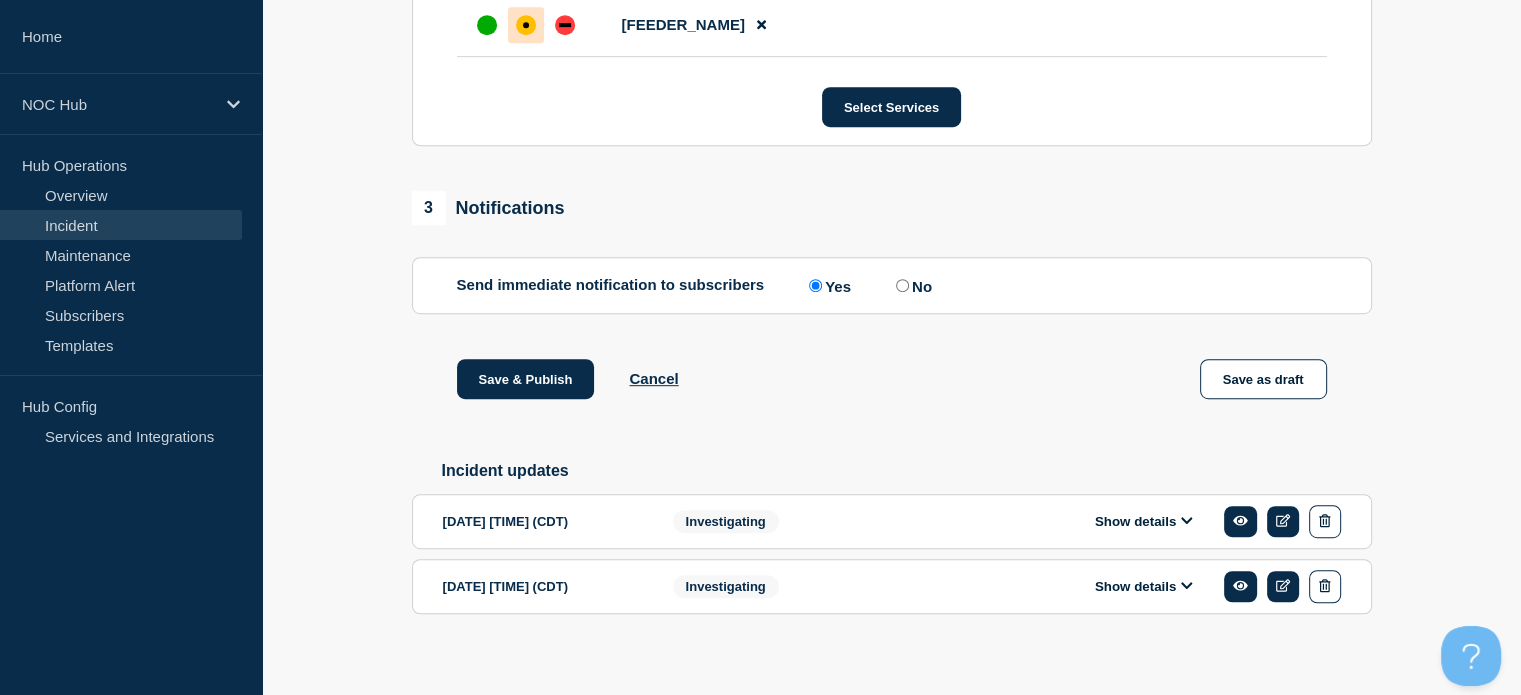 scroll, scrollTop: 1095, scrollLeft: 0, axis: vertical 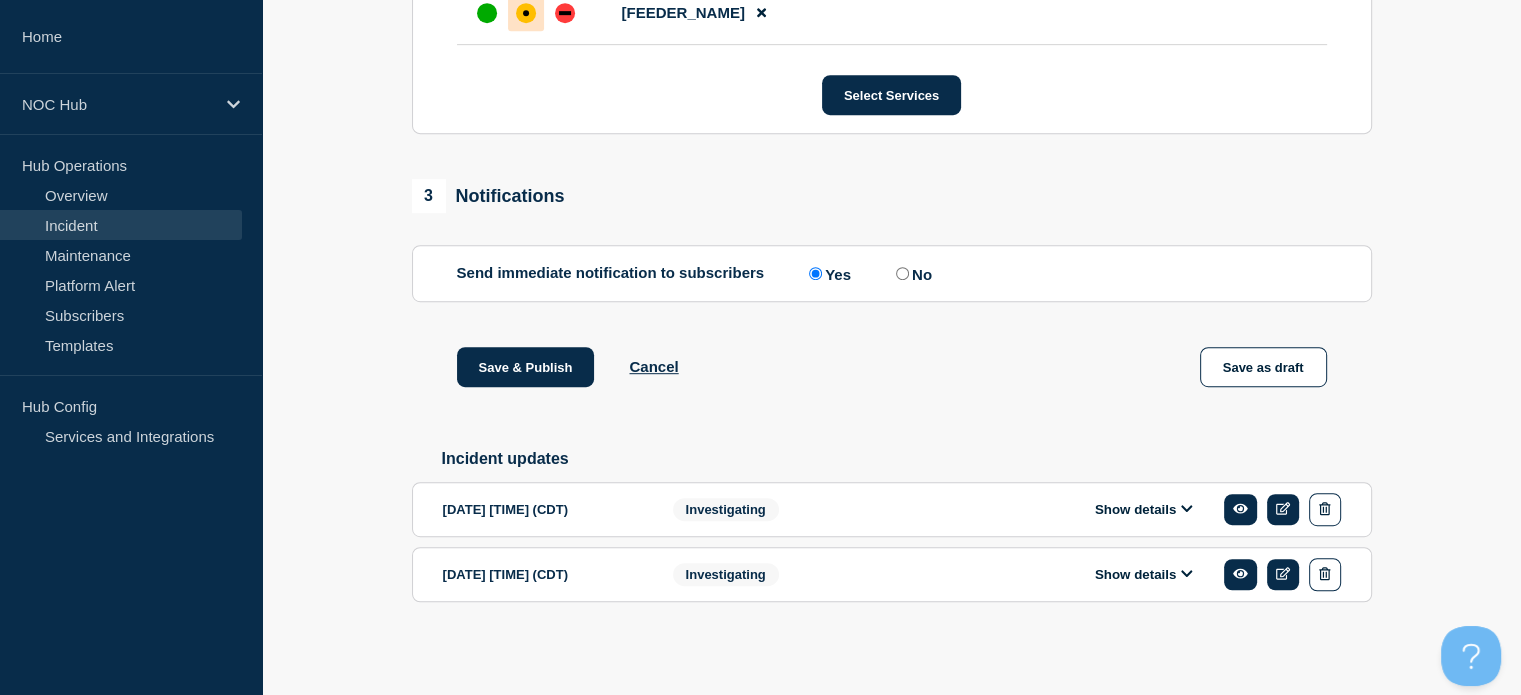 click on "Show details" at bounding box center [1144, 574] 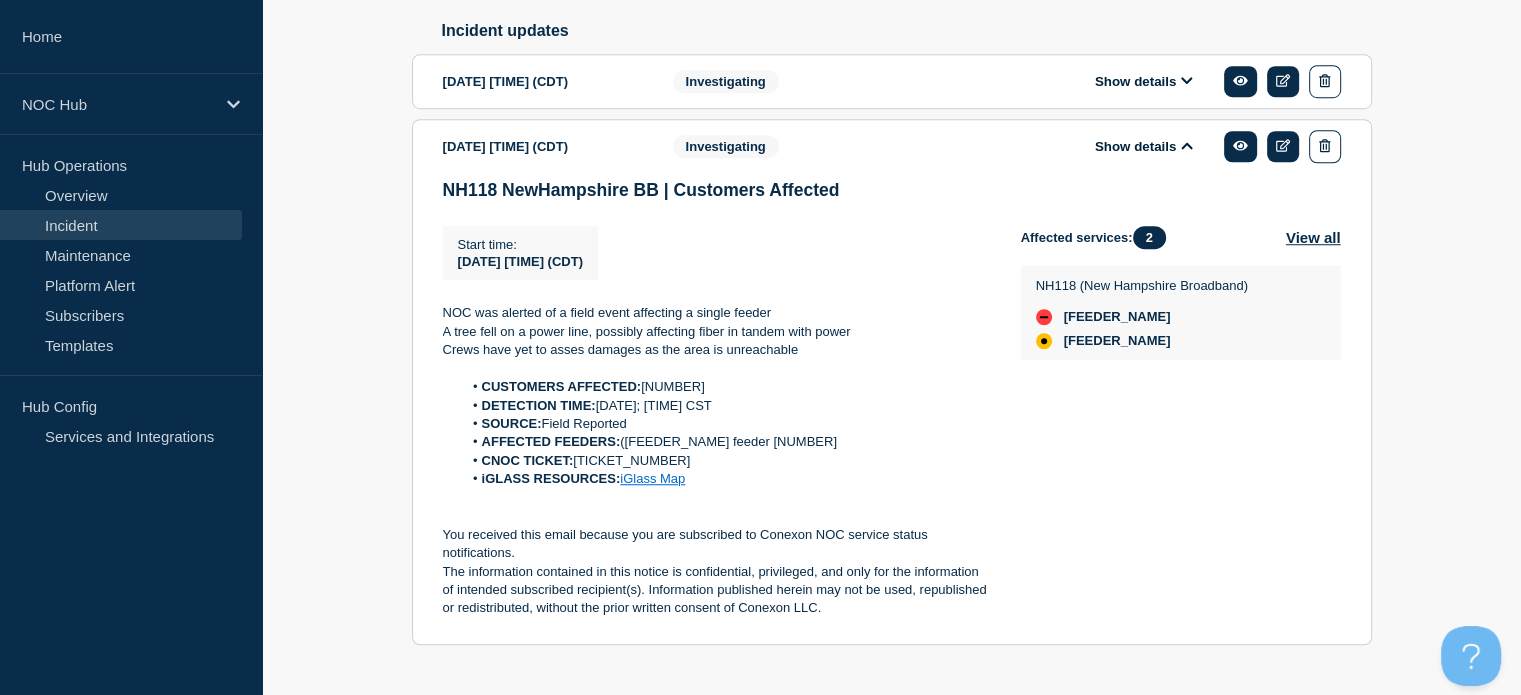 scroll, scrollTop: 1510, scrollLeft: 0, axis: vertical 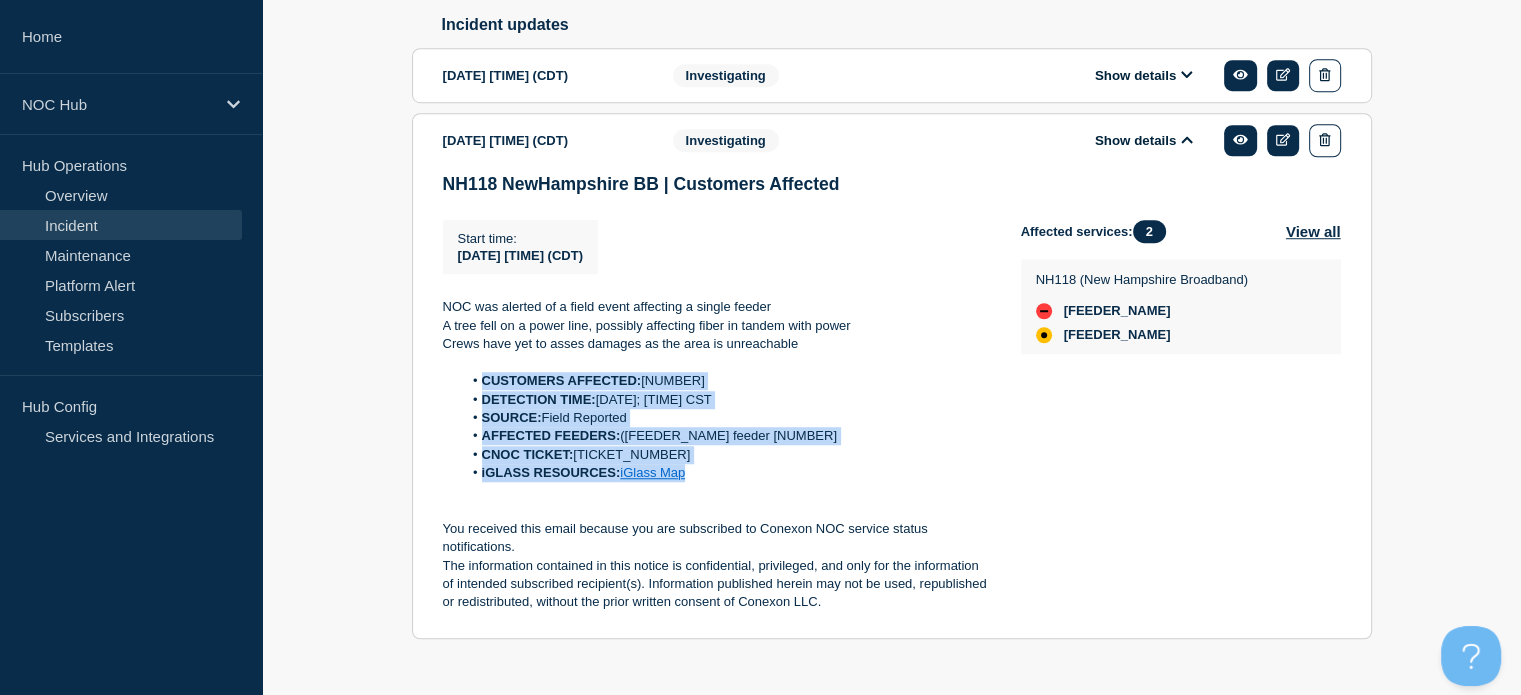 drag, startPoint x: 708, startPoint y: 496, endPoint x: 476, endPoint y: 400, distance: 251.07768 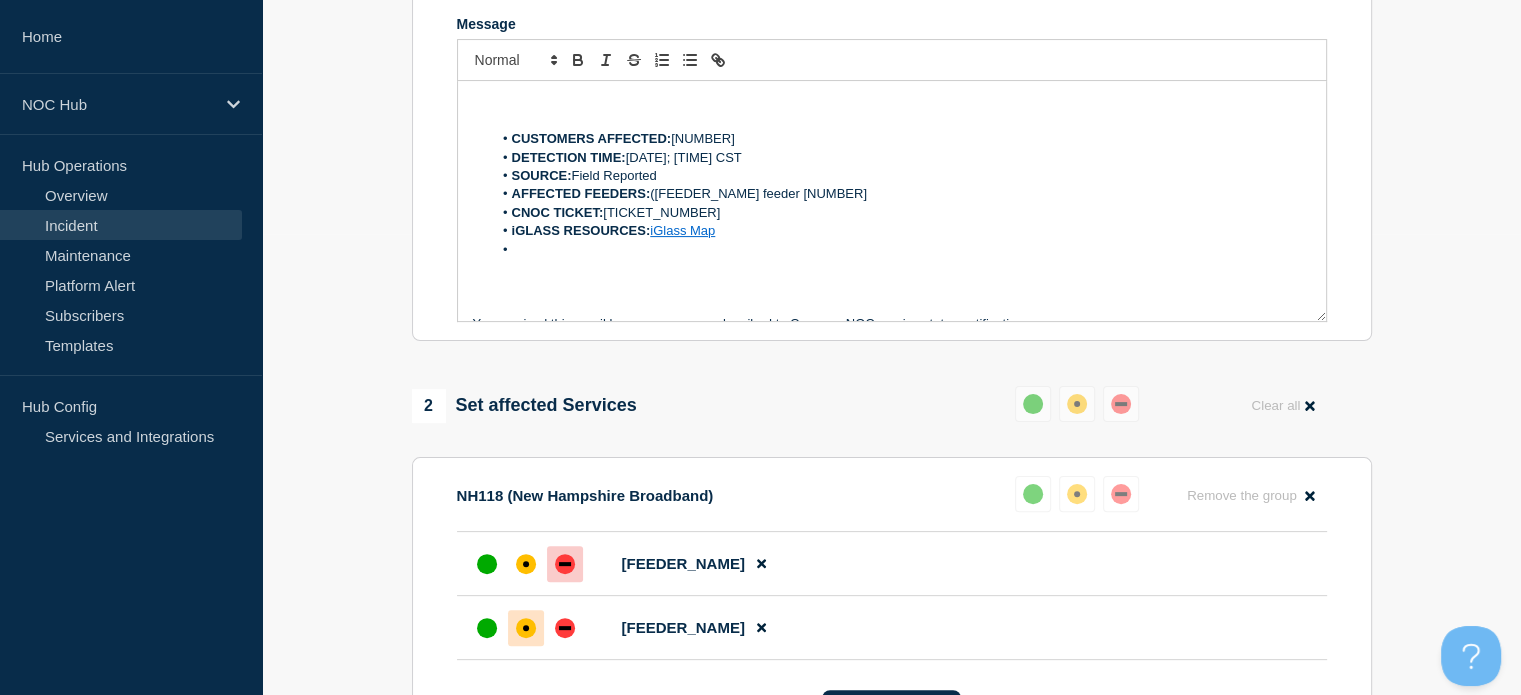 scroll, scrollTop: 448, scrollLeft: 0, axis: vertical 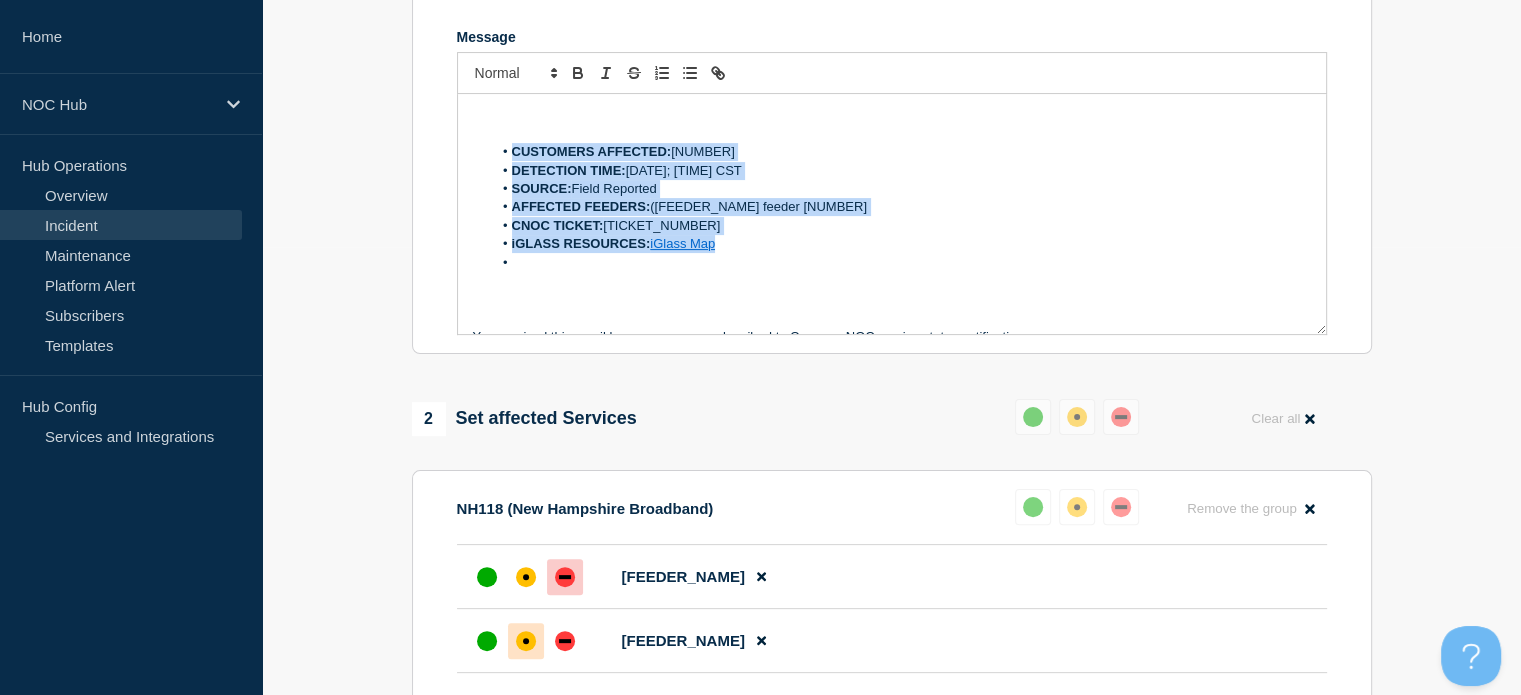 drag, startPoint x: 546, startPoint y: 283, endPoint x: 481, endPoint y: 159, distance: 140.00357 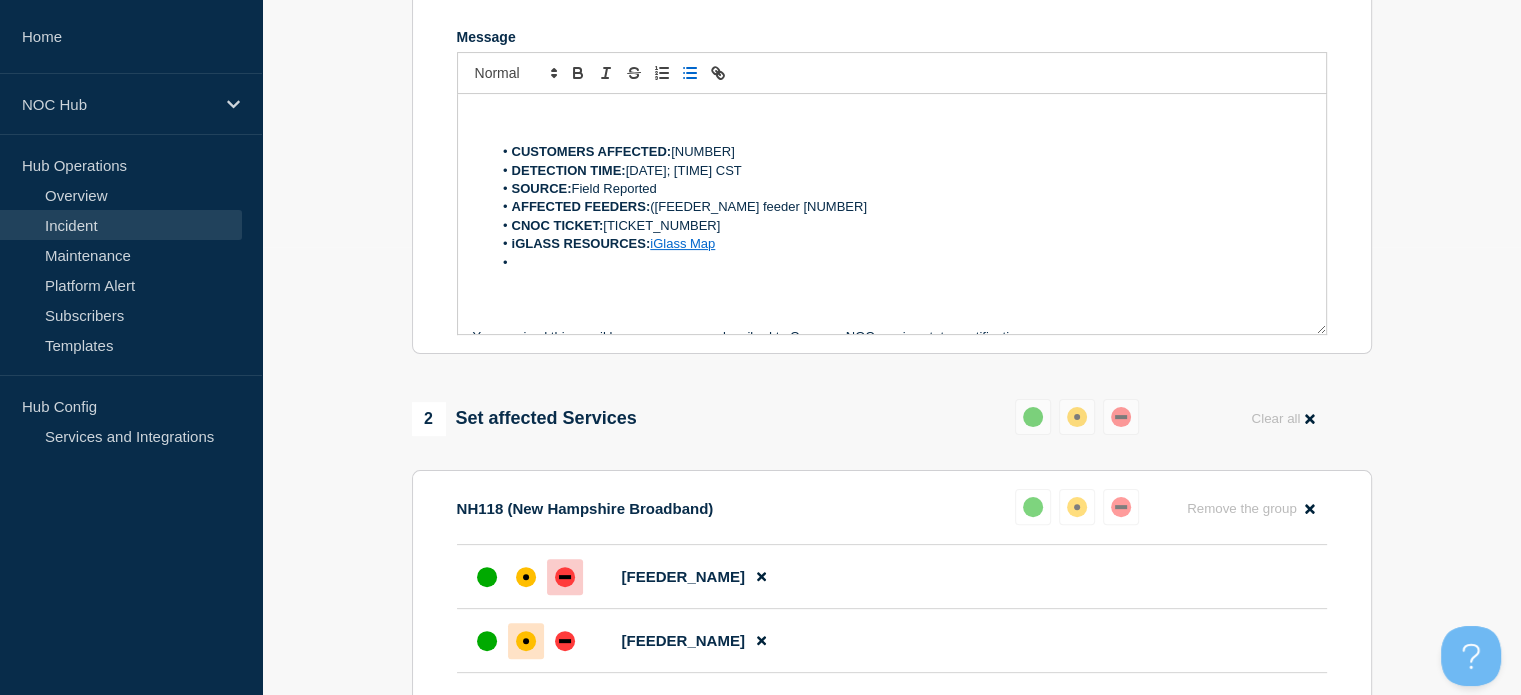 scroll, scrollTop: 253, scrollLeft: 0, axis: vertical 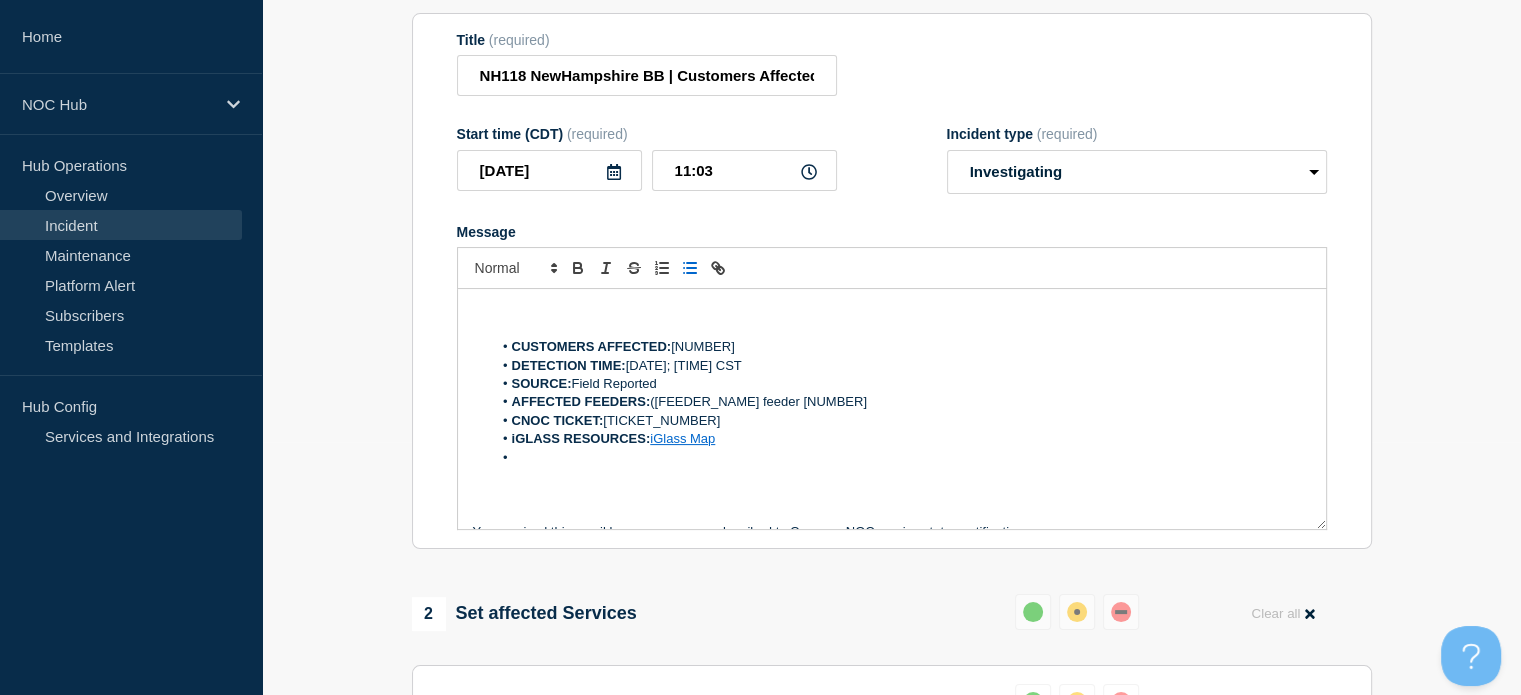 click at bounding box center (892, 310) 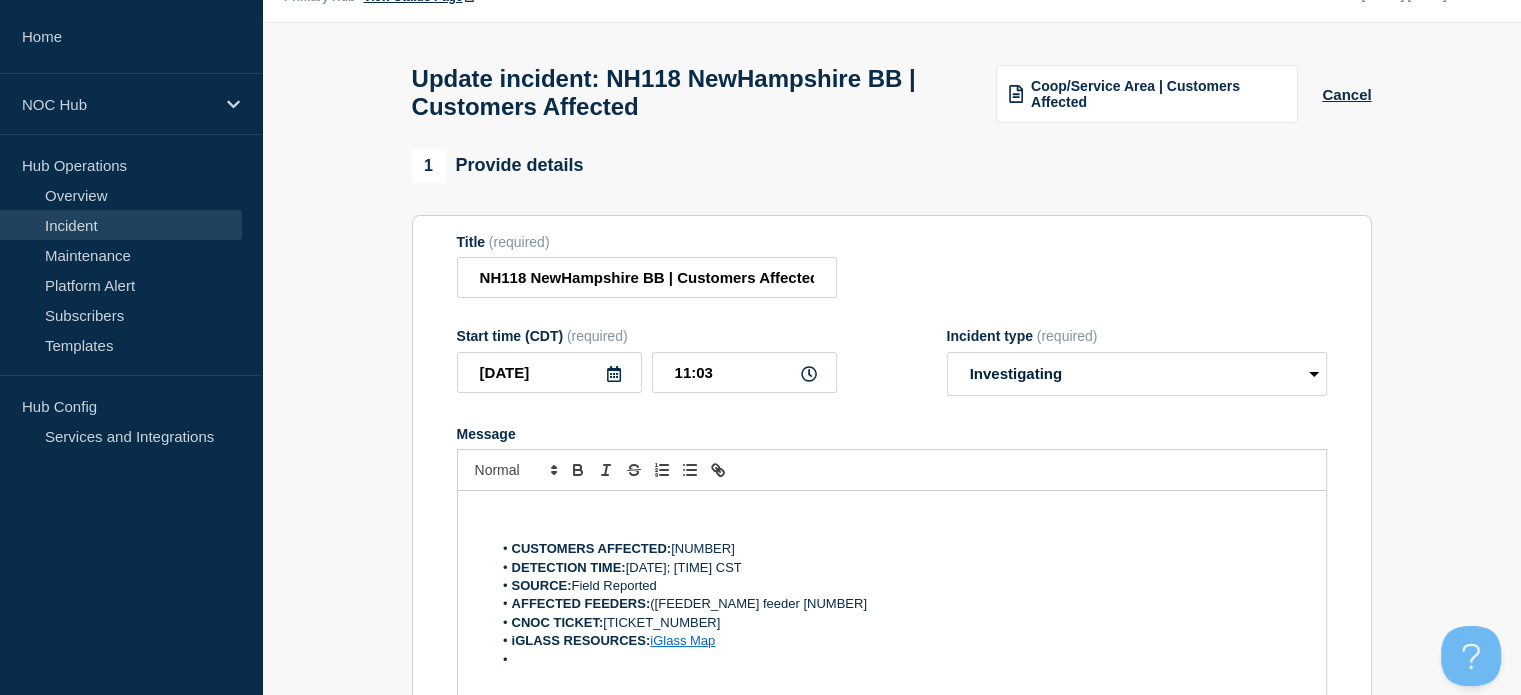 scroll, scrollTop: 36, scrollLeft: 0, axis: vertical 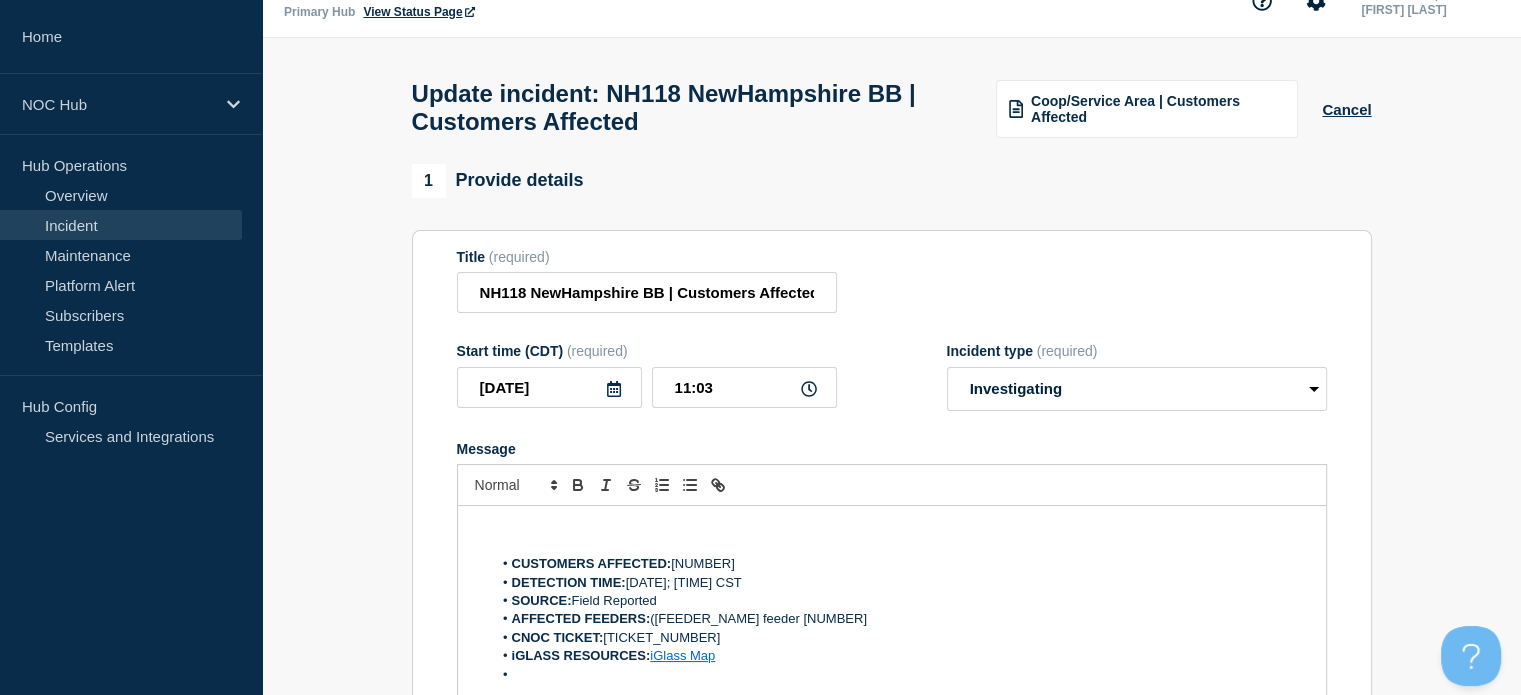 type 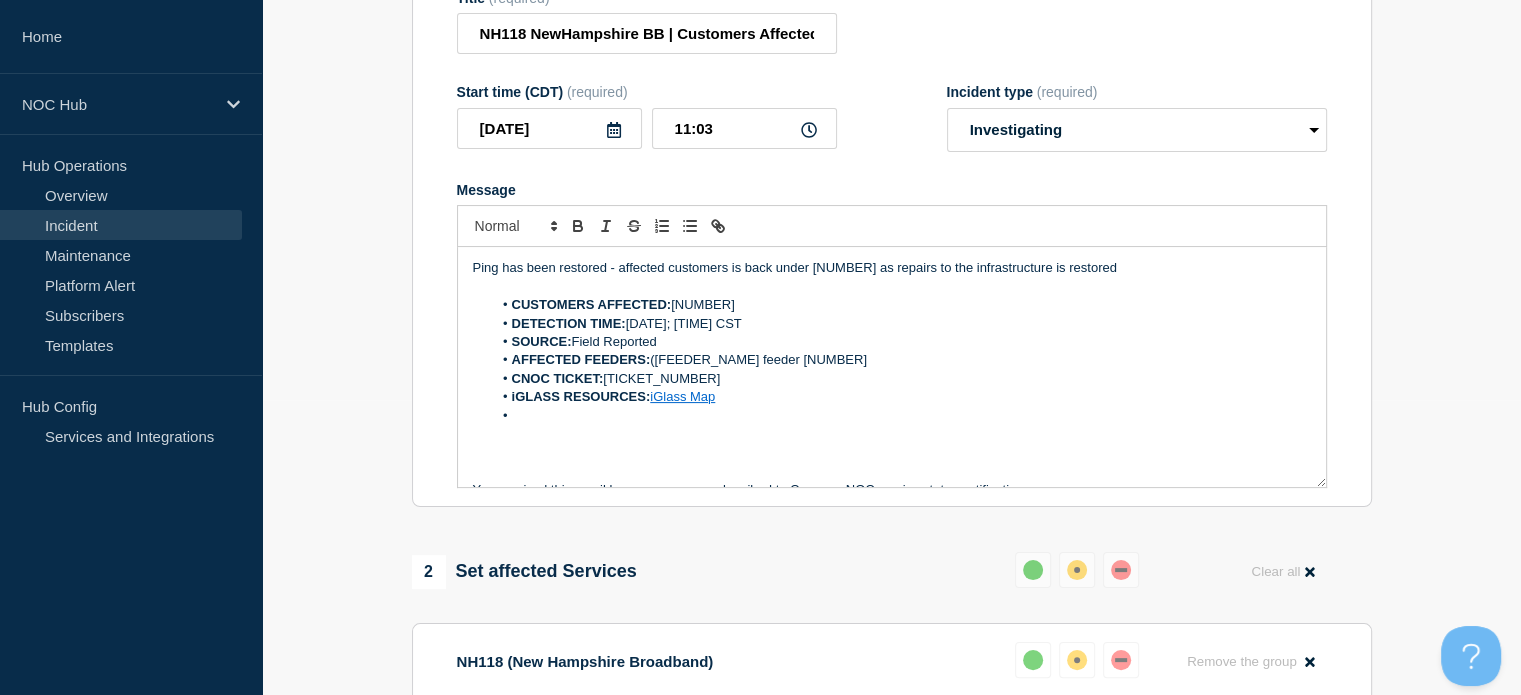 scroll, scrollTop: 296, scrollLeft: 0, axis: vertical 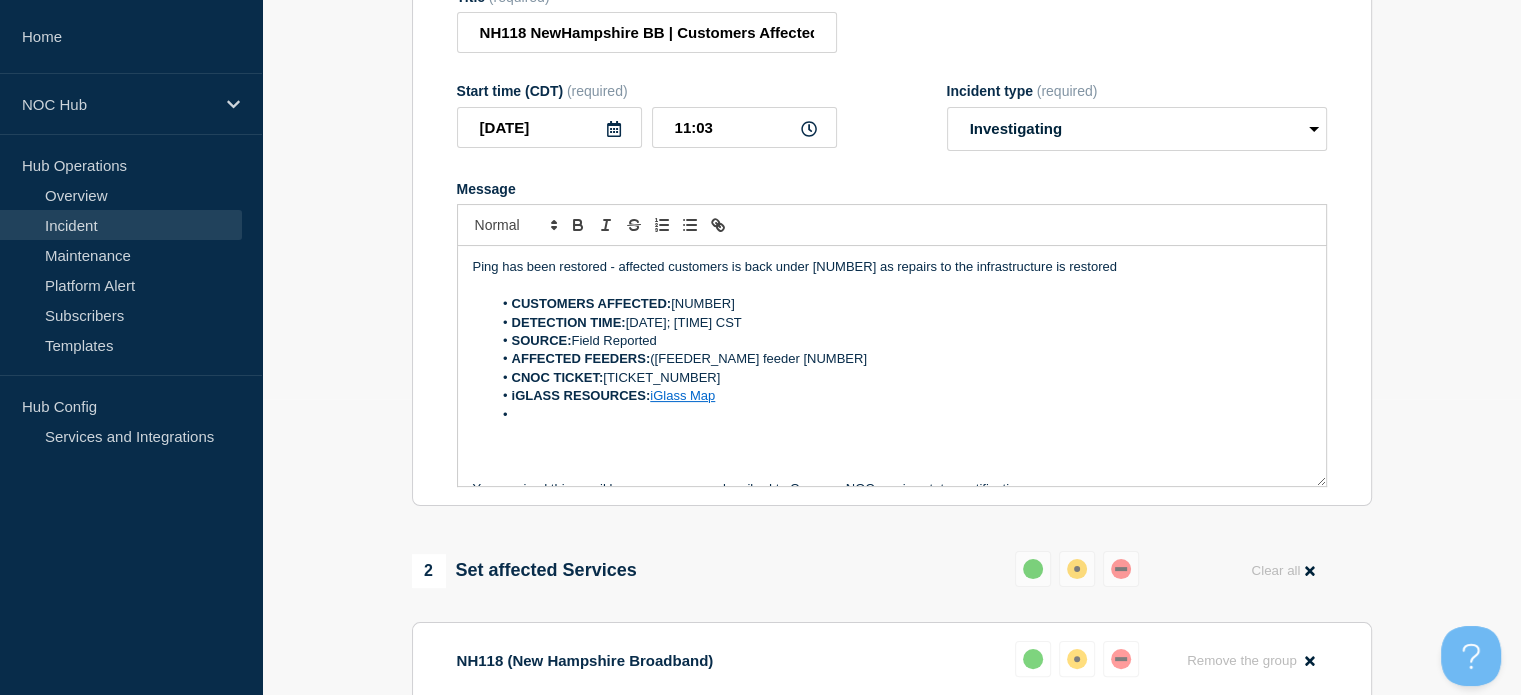 click at bounding box center (901, 415) 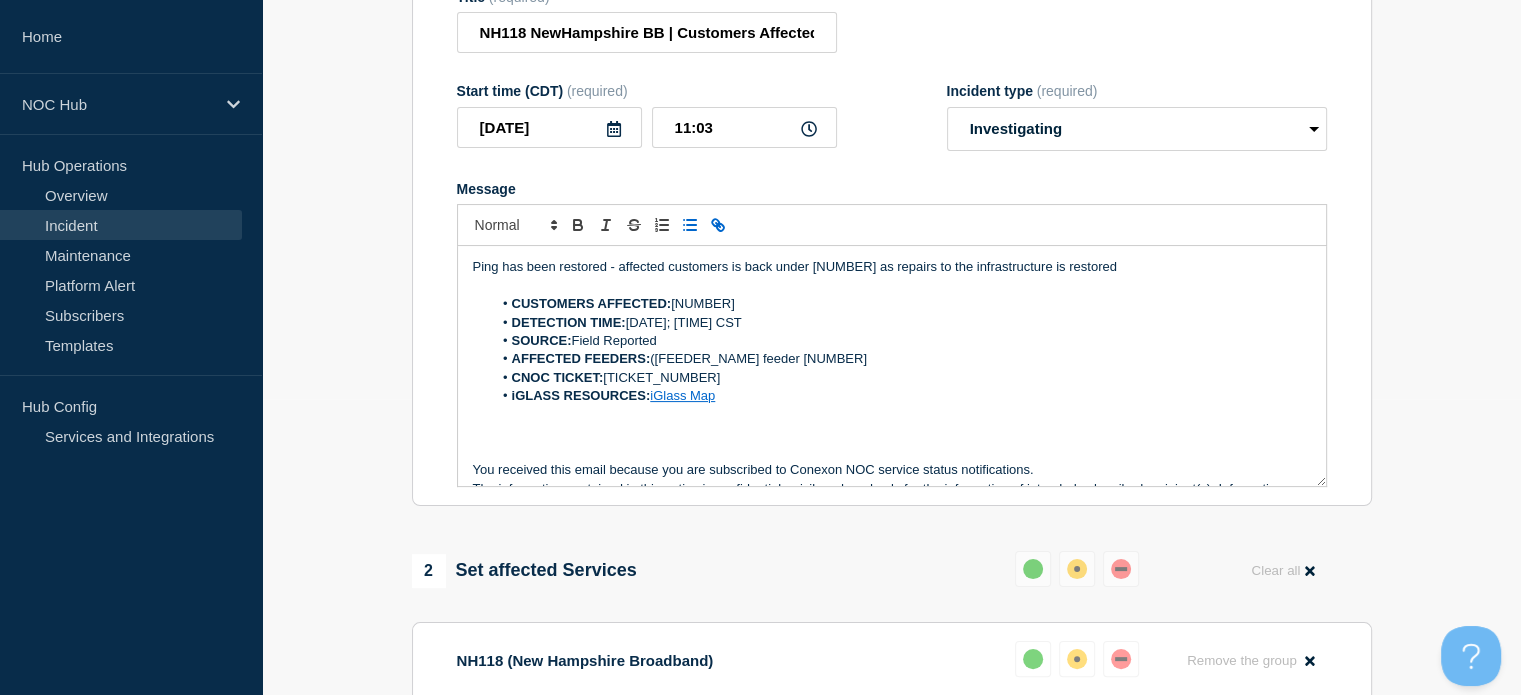 click on "Ping has been restored - affected customers is back under [NUMBER] as repairs to the infrastructure is restored" at bounding box center (892, 267) 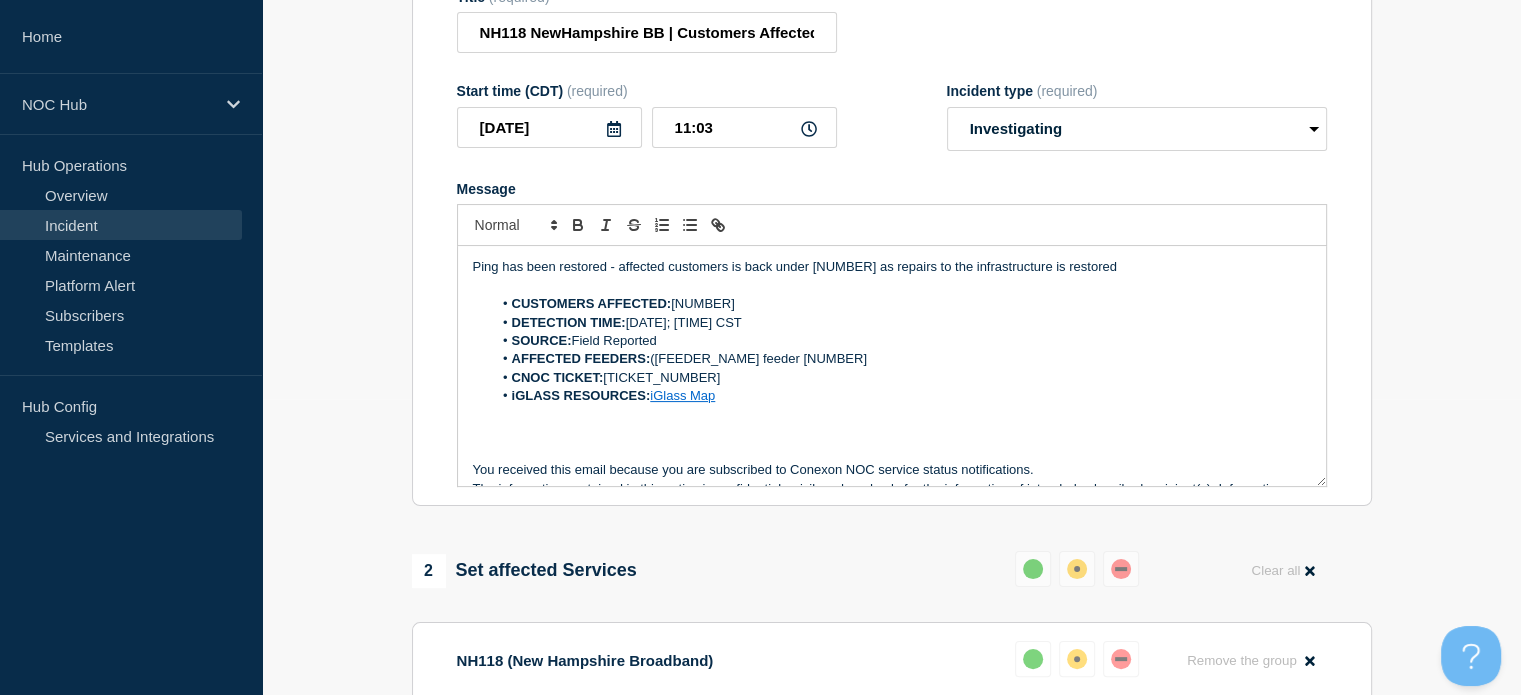 click on "Ping has been restored - affected customers is back under [NUMBER] as repairs to the infrastructure is restored" at bounding box center (892, 267) 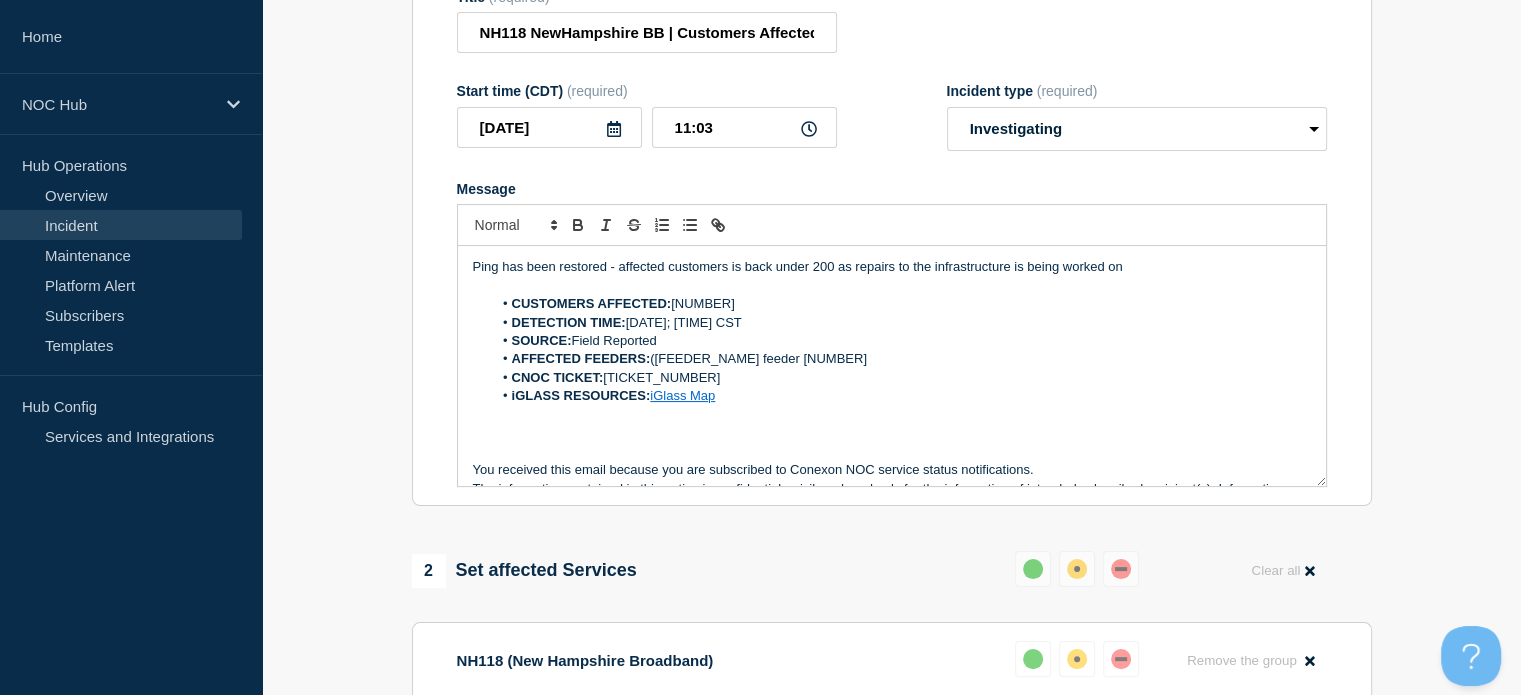scroll, scrollTop: 42, scrollLeft: 0, axis: vertical 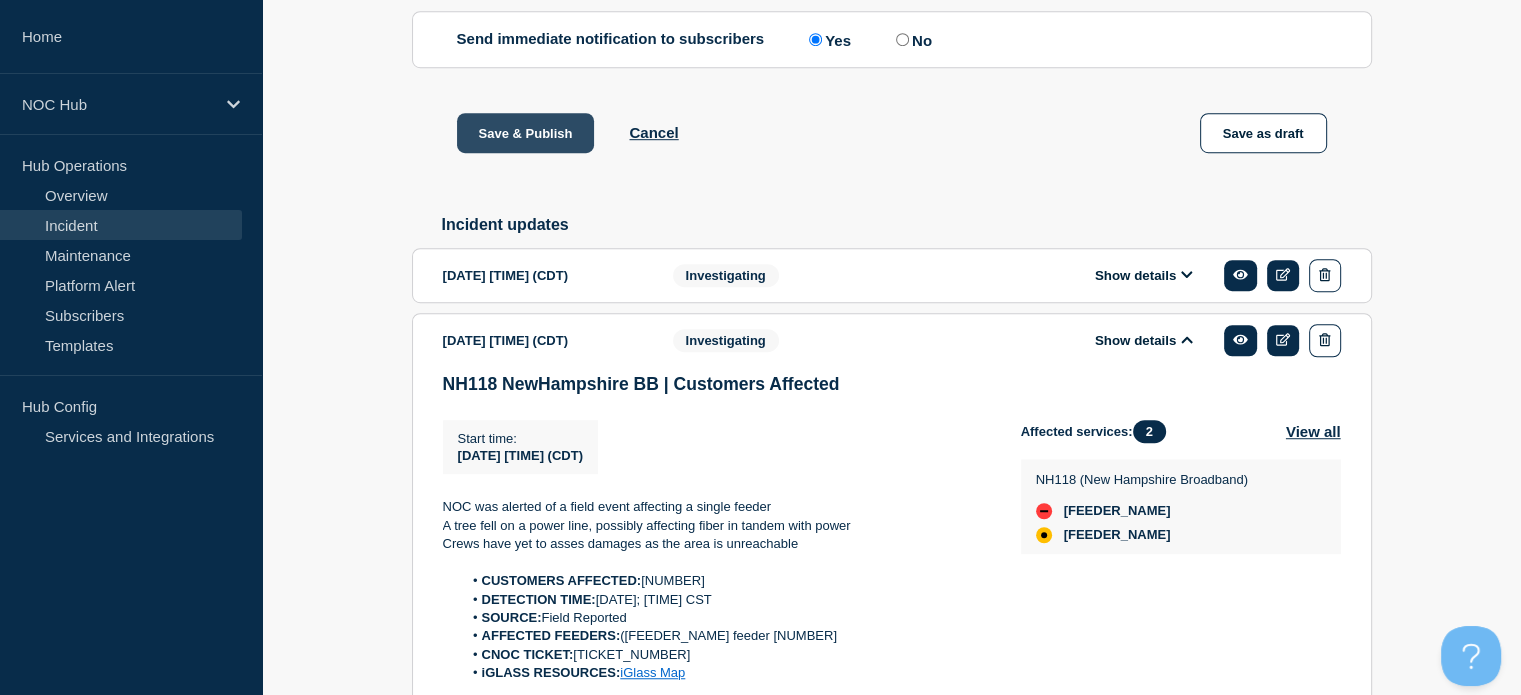 click on "Save & Publish" at bounding box center [526, 133] 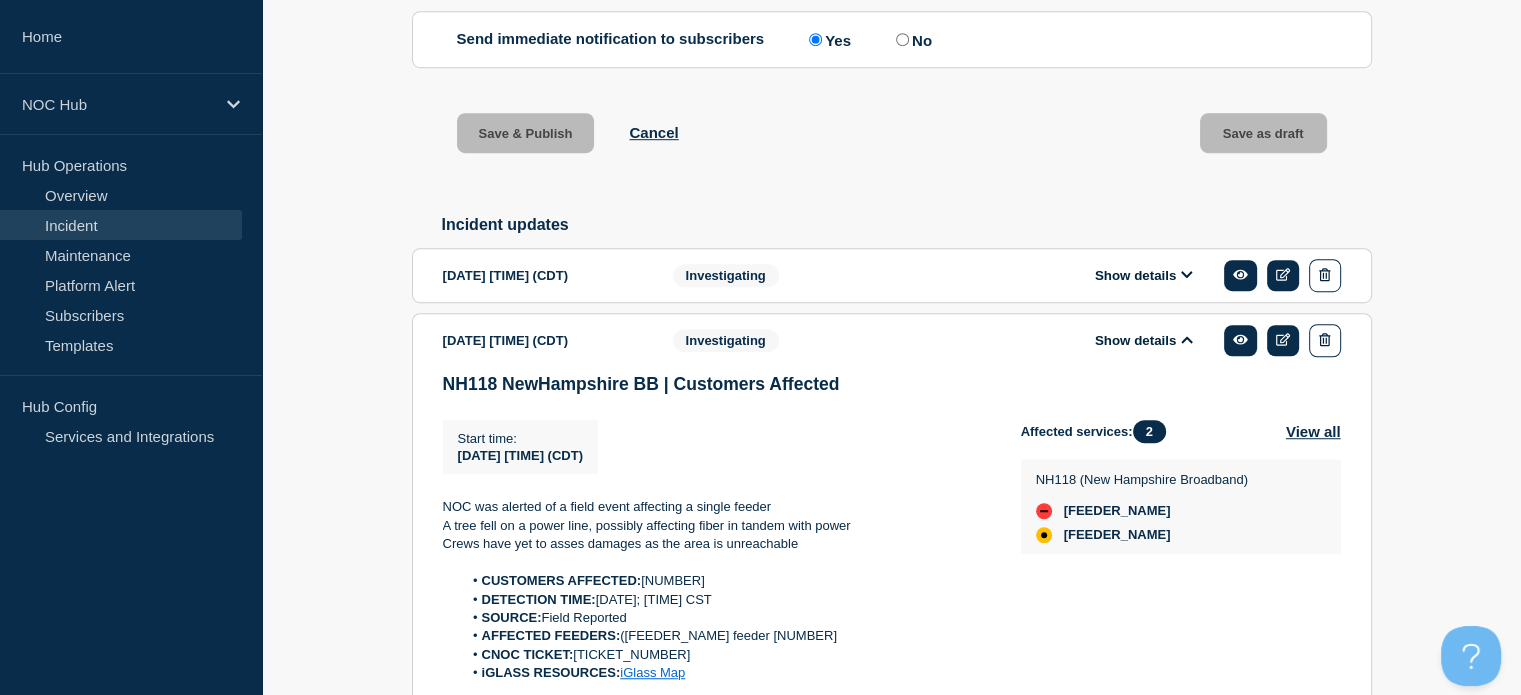 scroll, scrollTop: 0, scrollLeft: 0, axis: both 